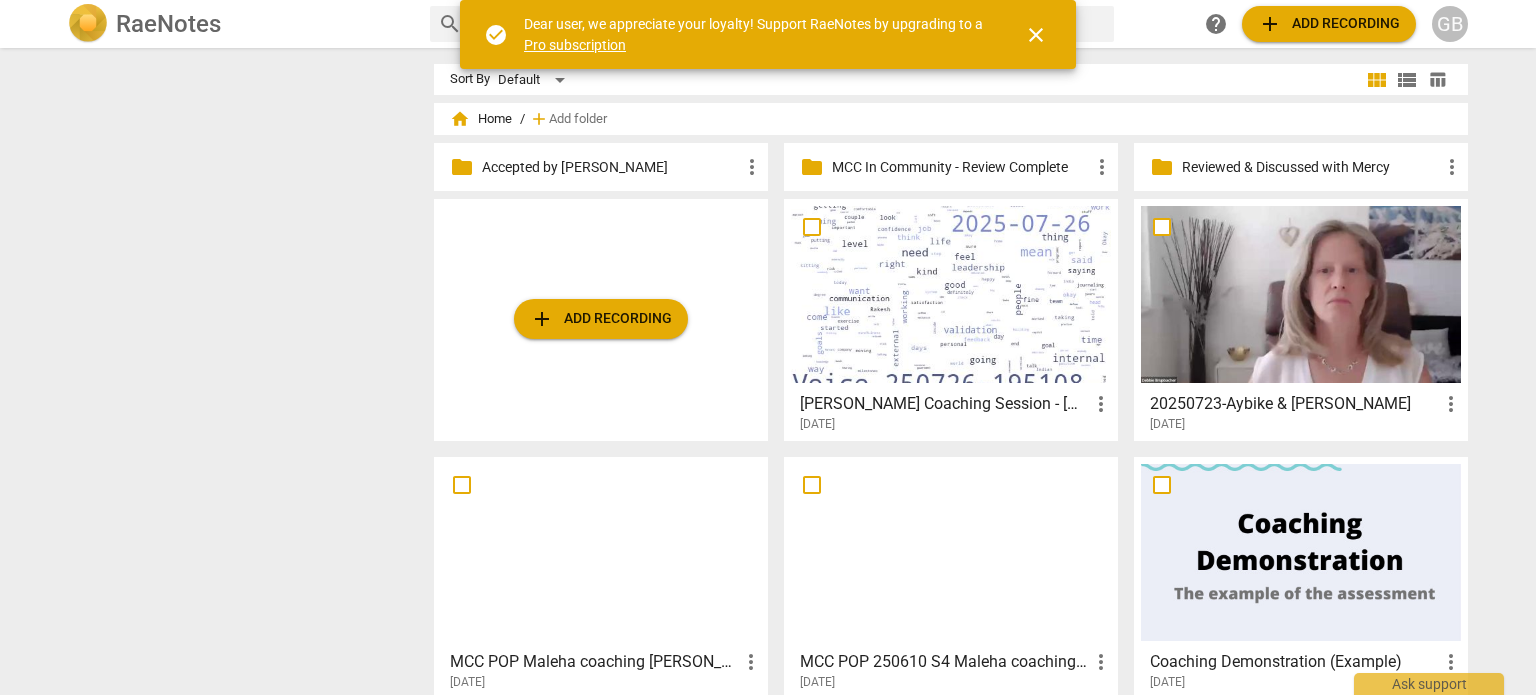 scroll, scrollTop: 0, scrollLeft: 0, axis: both 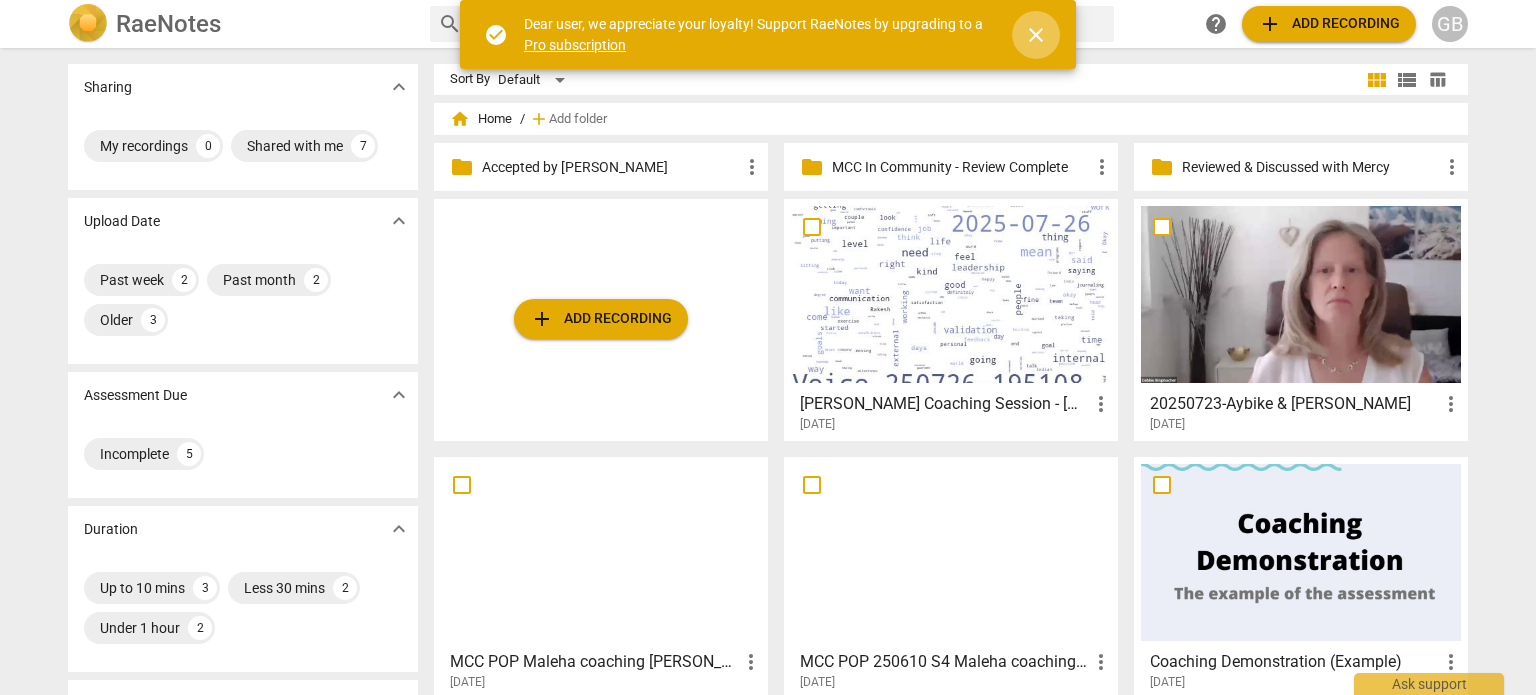click on "close" at bounding box center [1036, 35] 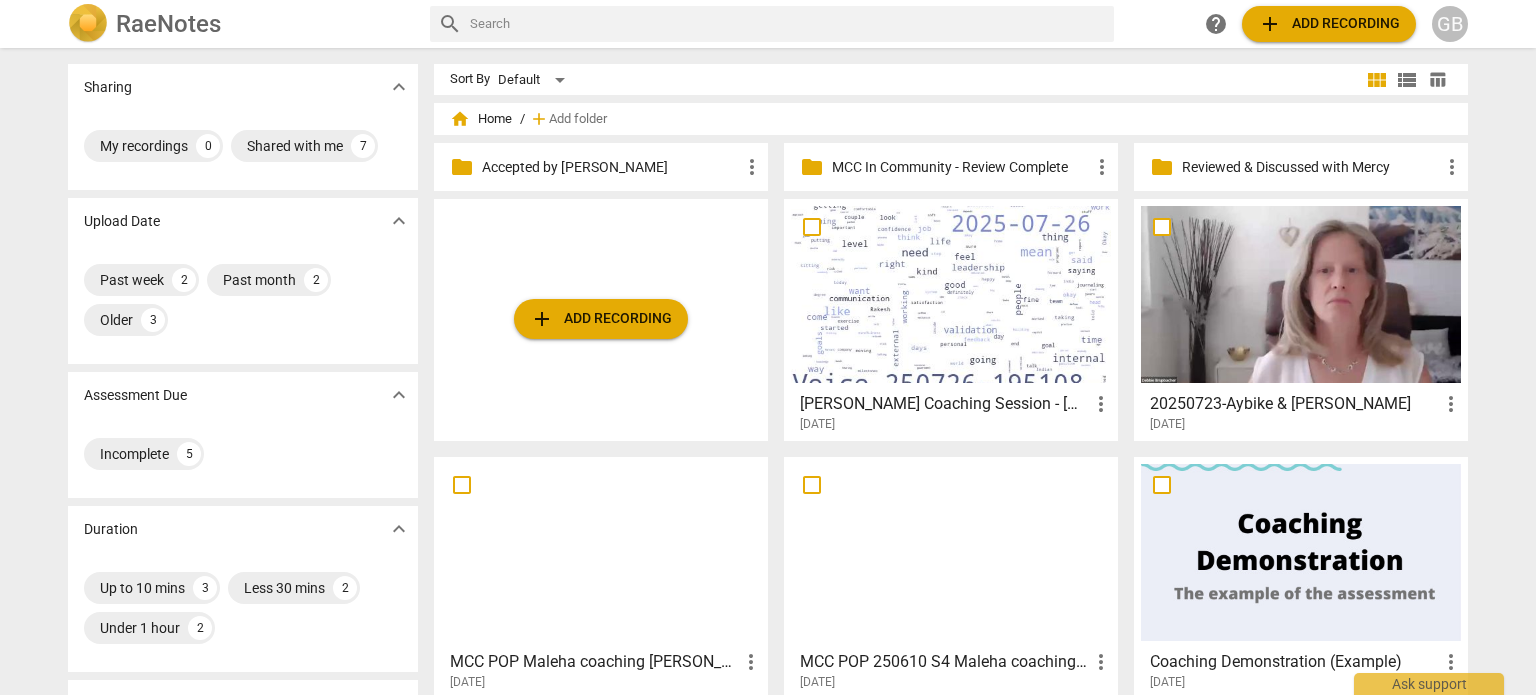 click at bounding box center (1301, 294) 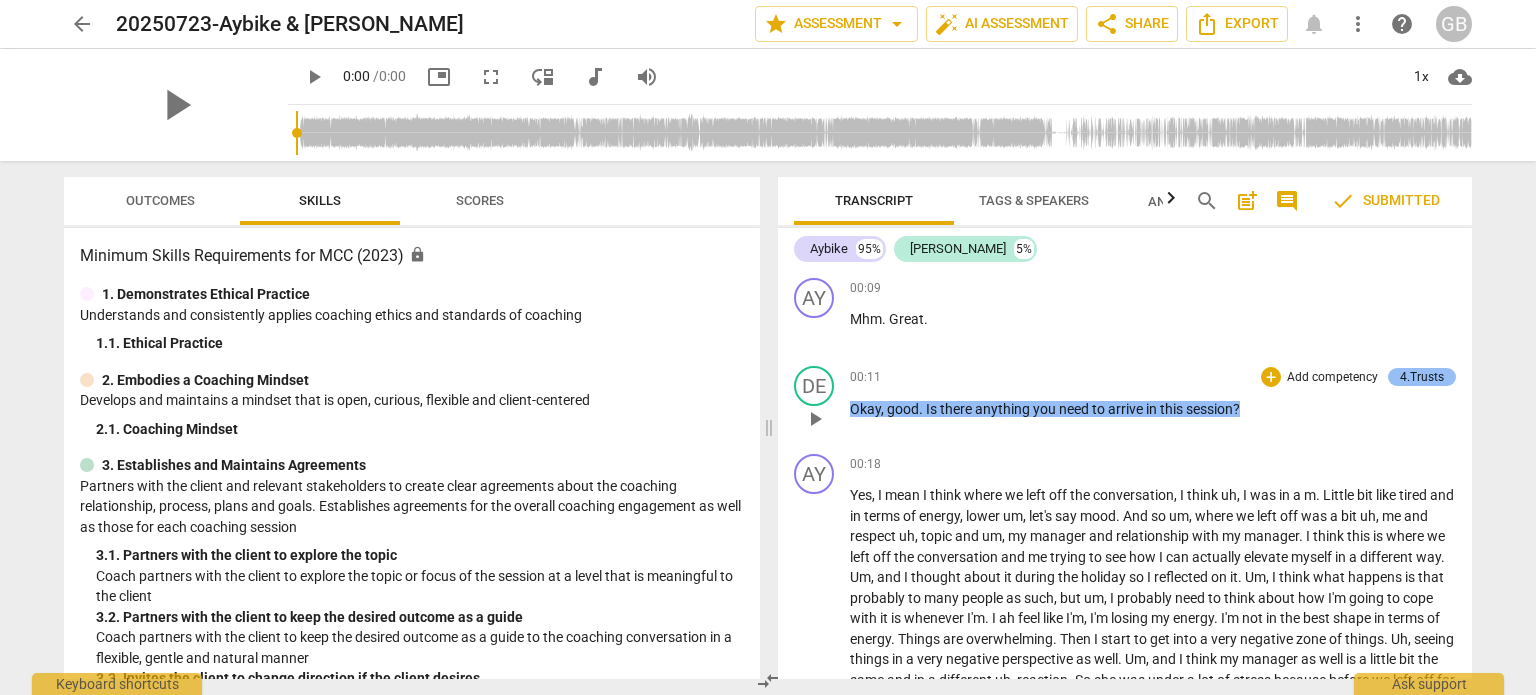 click on "4.Trusts" at bounding box center (1422, 377) 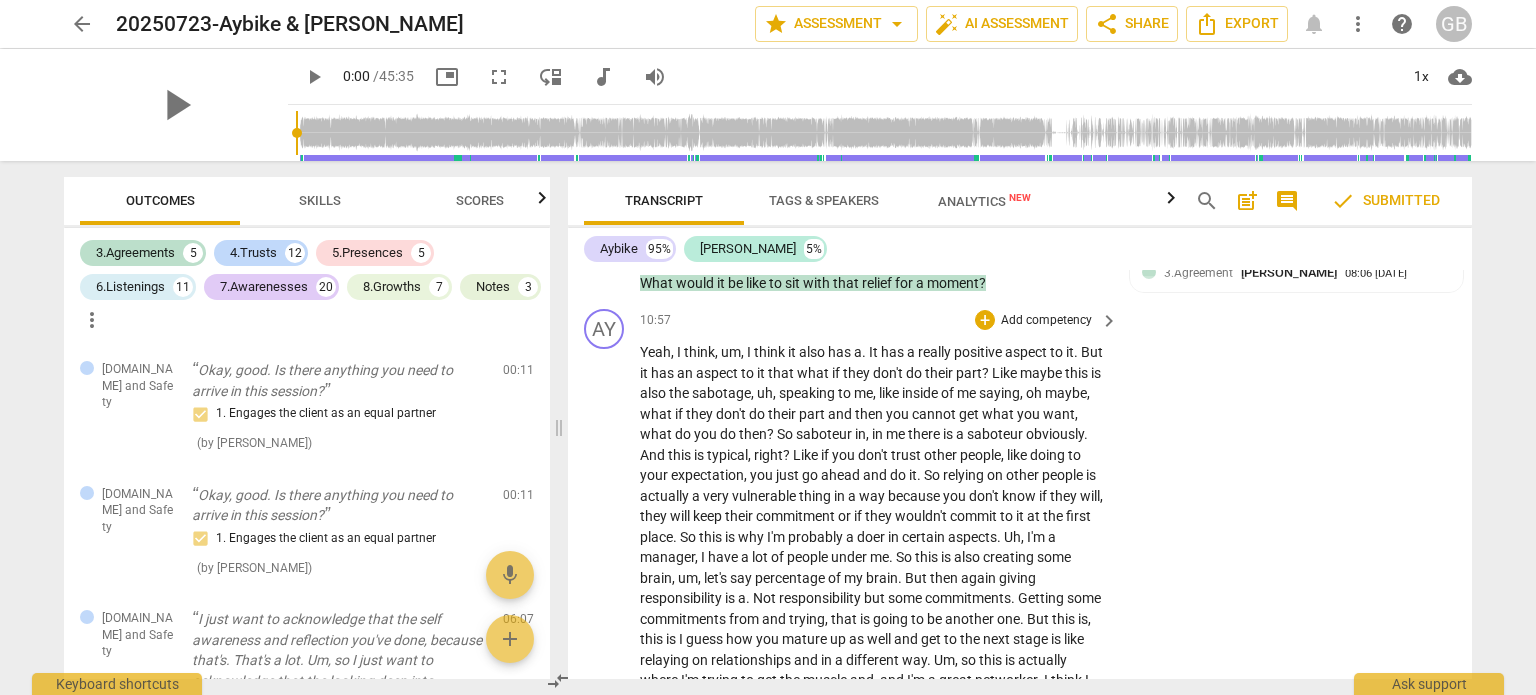 scroll, scrollTop: 3000, scrollLeft: 0, axis: vertical 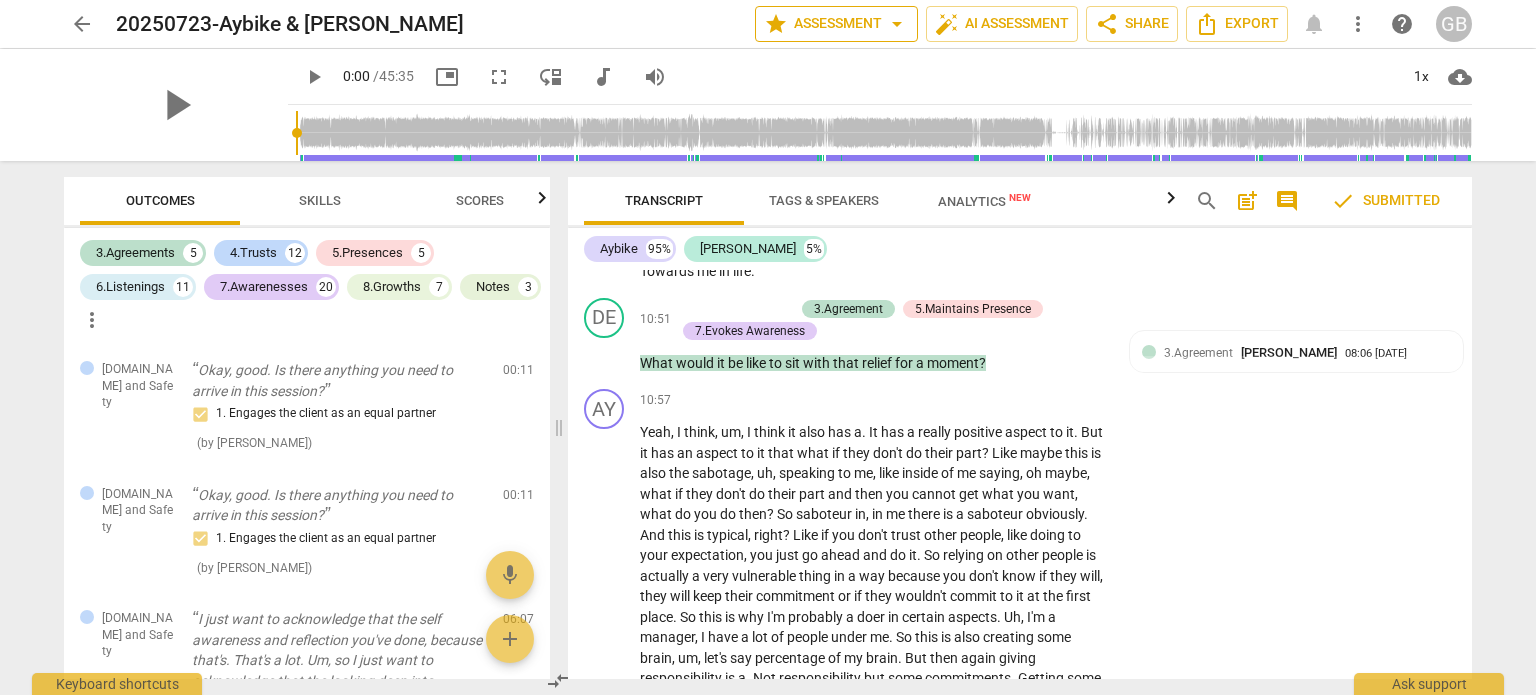 click on "star    Assessment   arrow_drop_down" at bounding box center (836, 24) 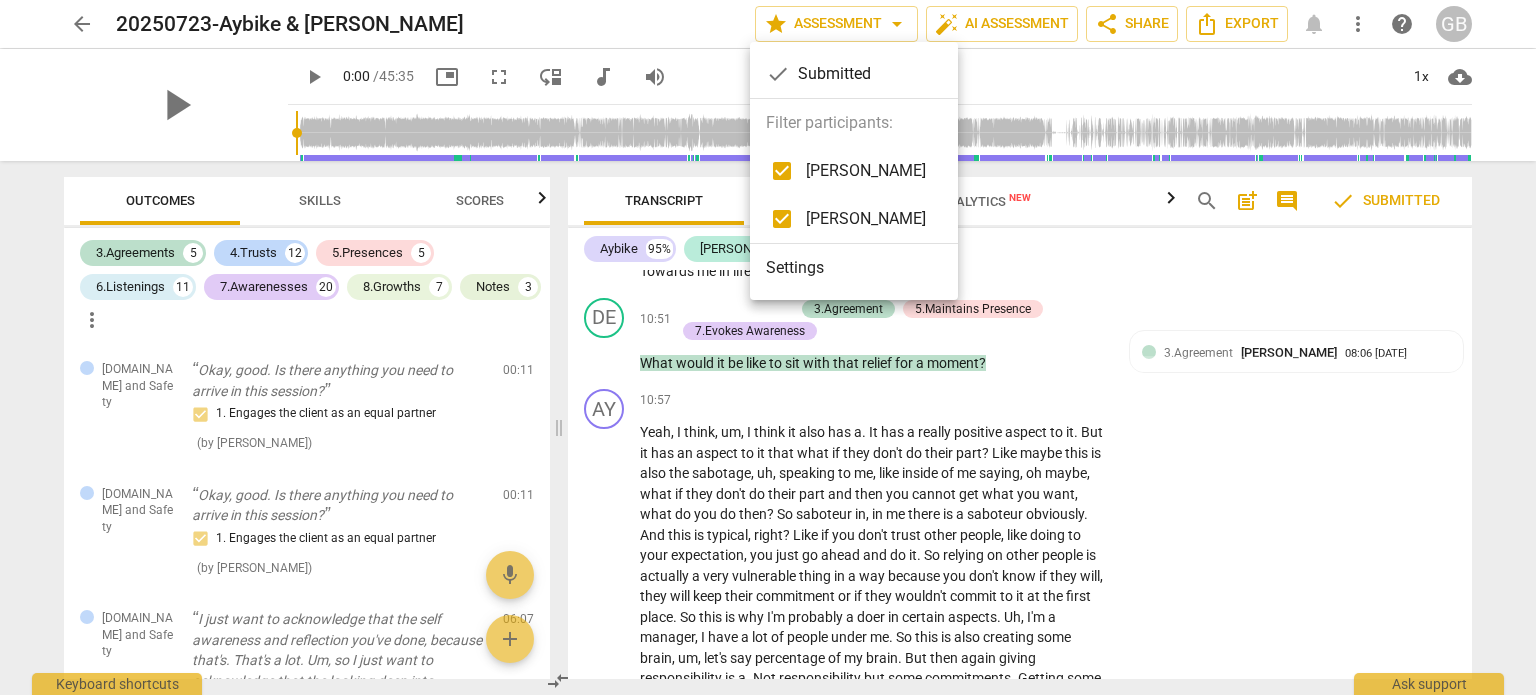 click at bounding box center (768, 347) 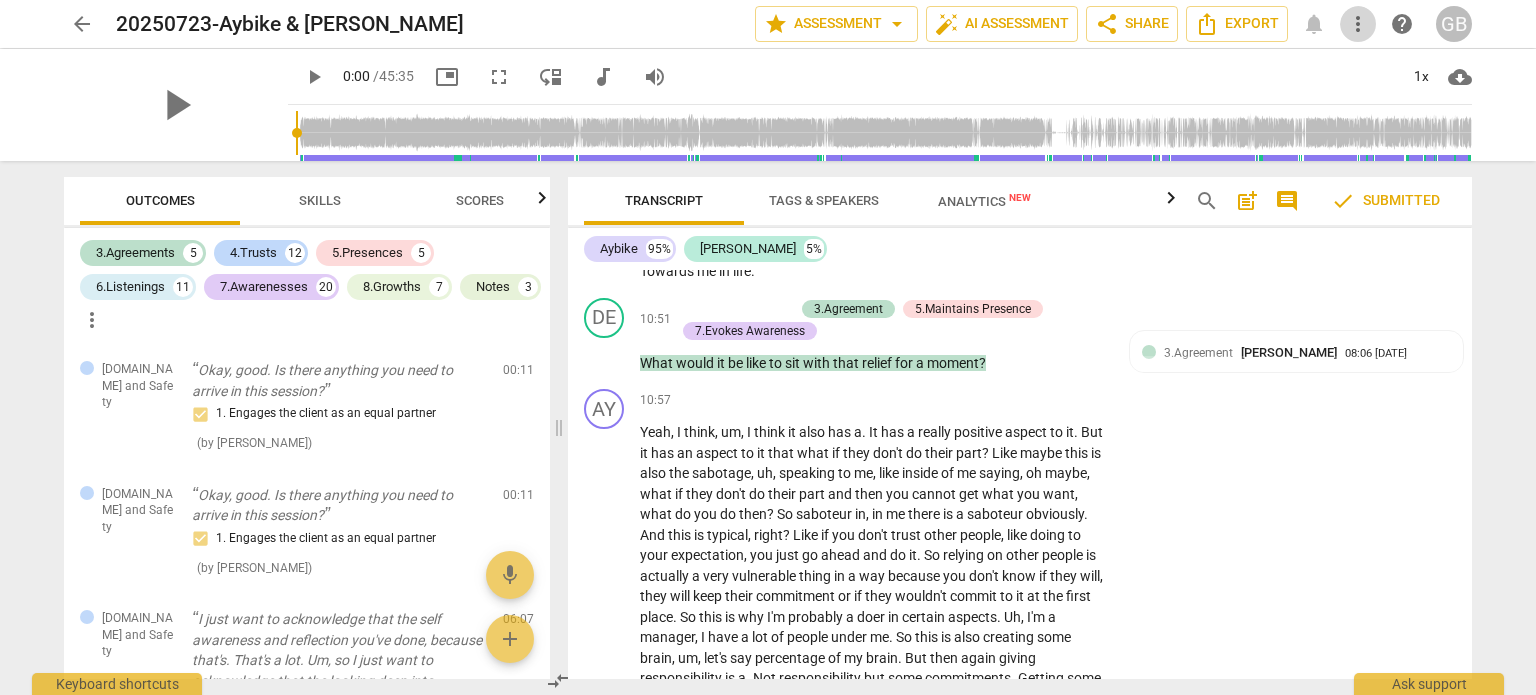 click on "more_vert" at bounding box center (1358, 24) 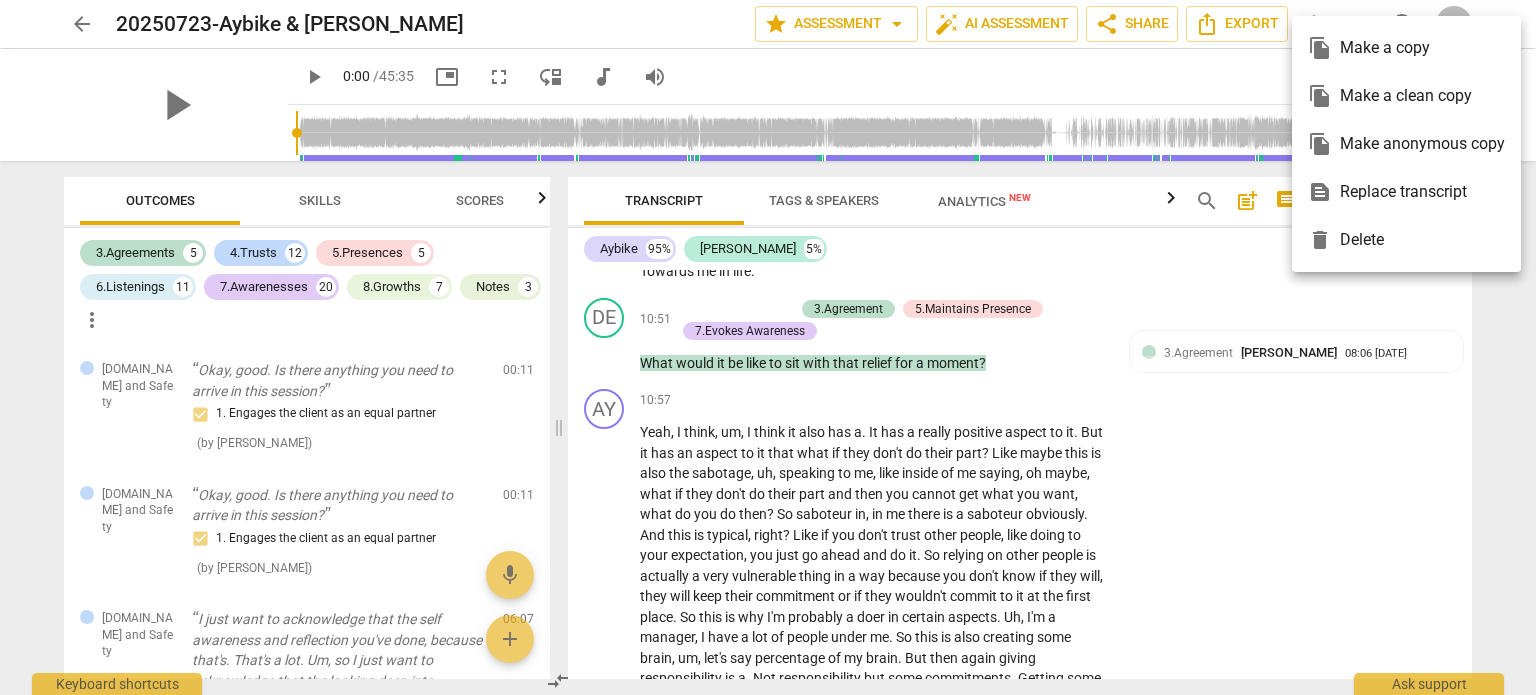 click at bounding box center [768, 347] 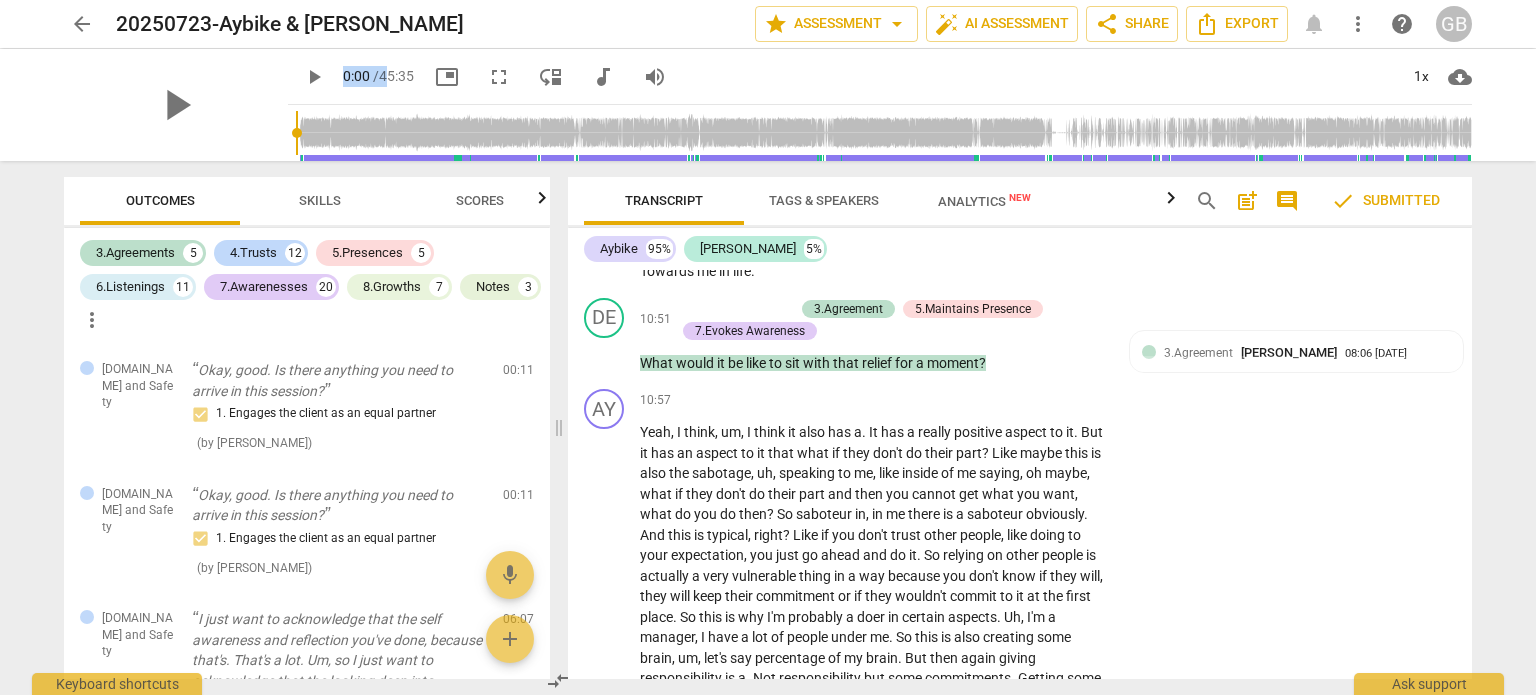 drag, startPoint x: 198, startPoint y: 70, endPoint x: 365, endPoint y: 82, distance: 167.43059 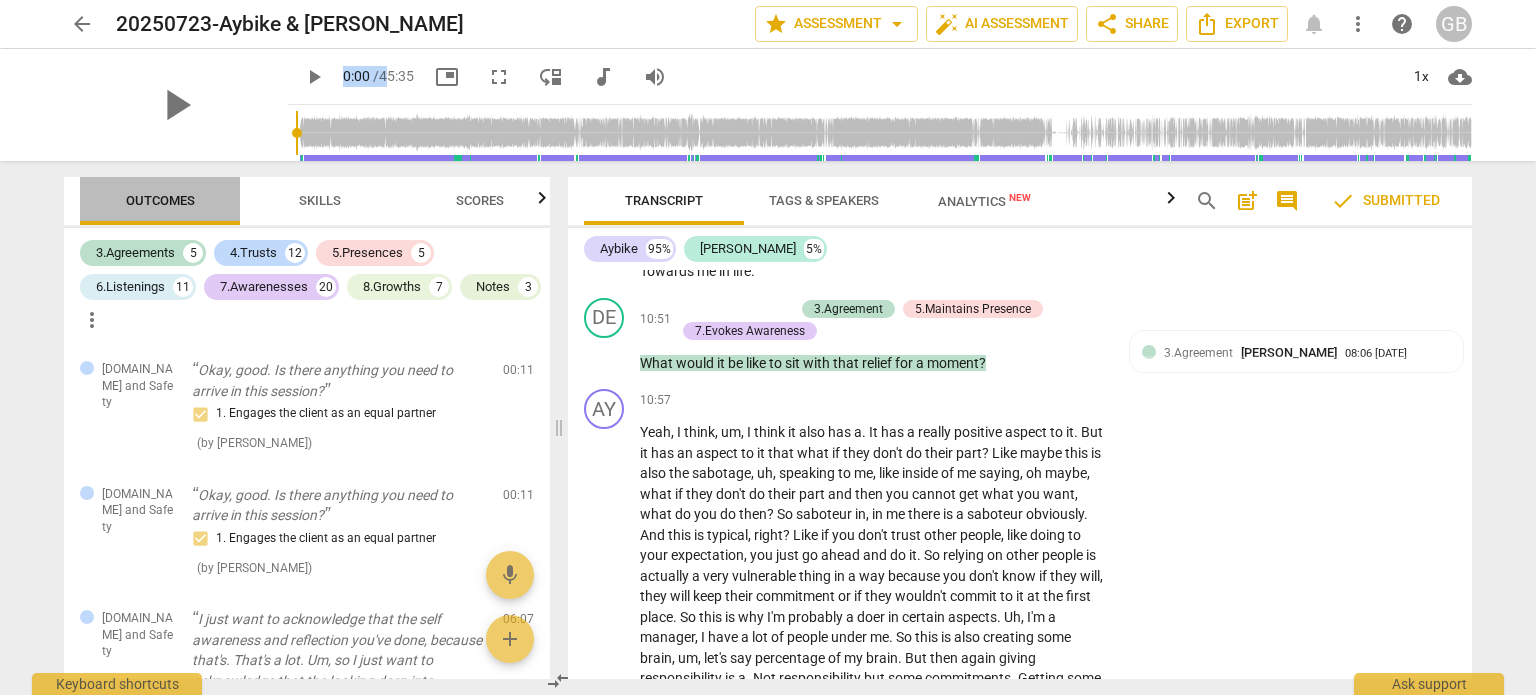 click on "Outcomes" at bounding box center [160, 200] 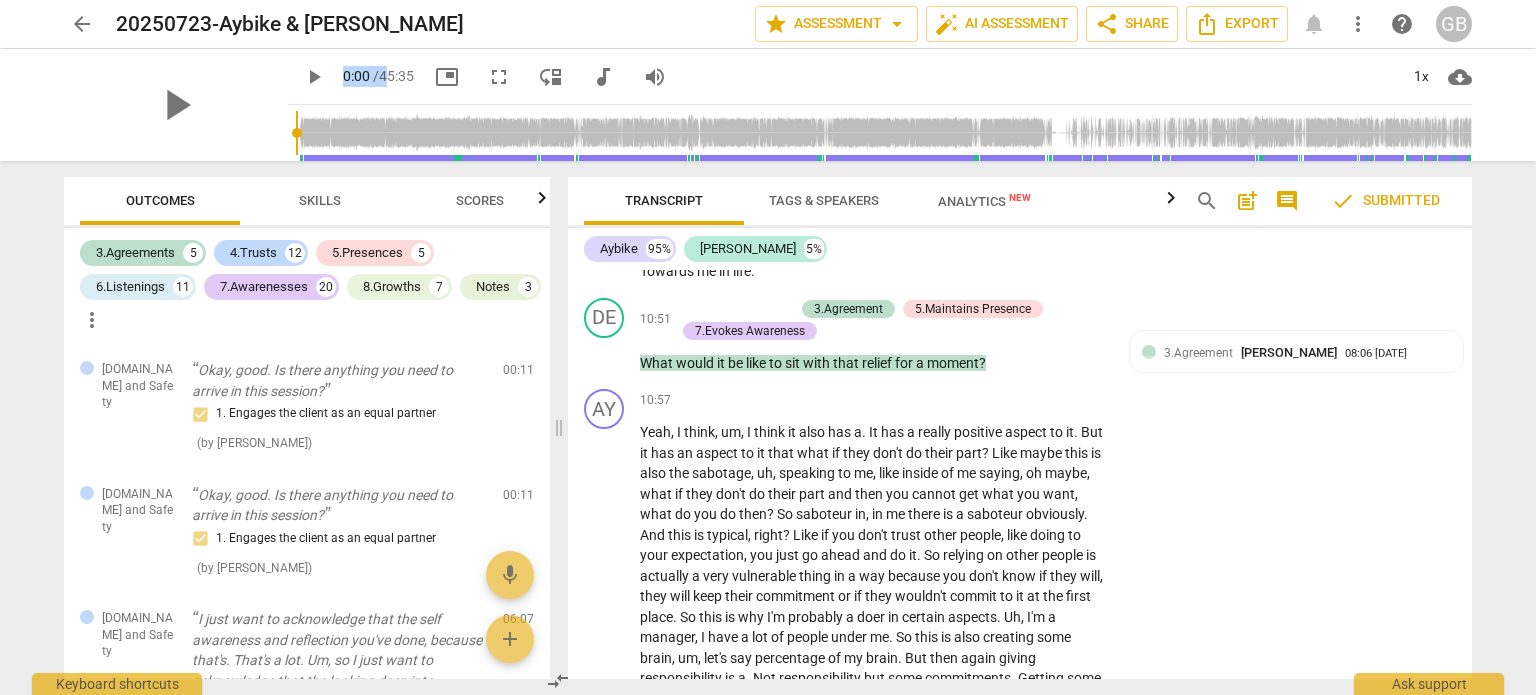 scroll, scrollTop: 2800, scrollLeft: 0, axis: vertical 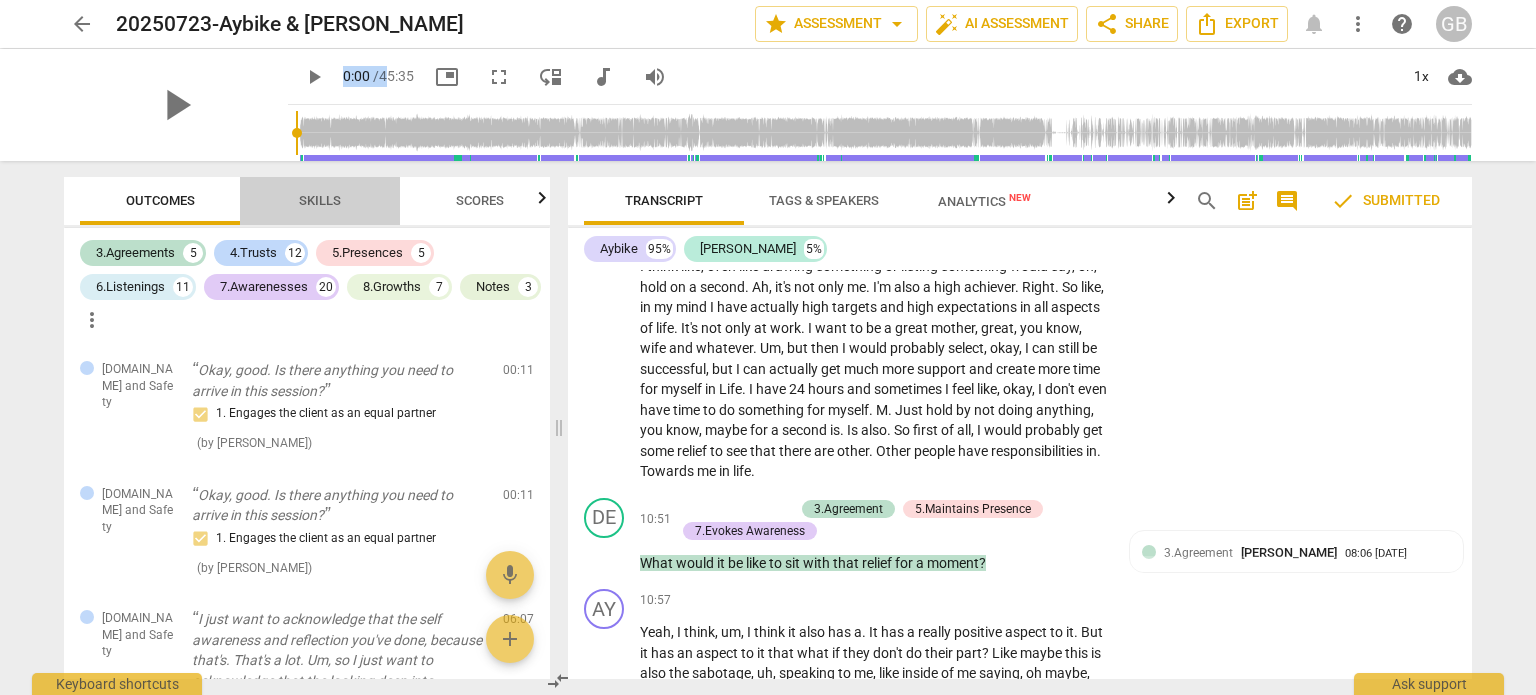 click on "Skills" at bounding box center [320, 200] 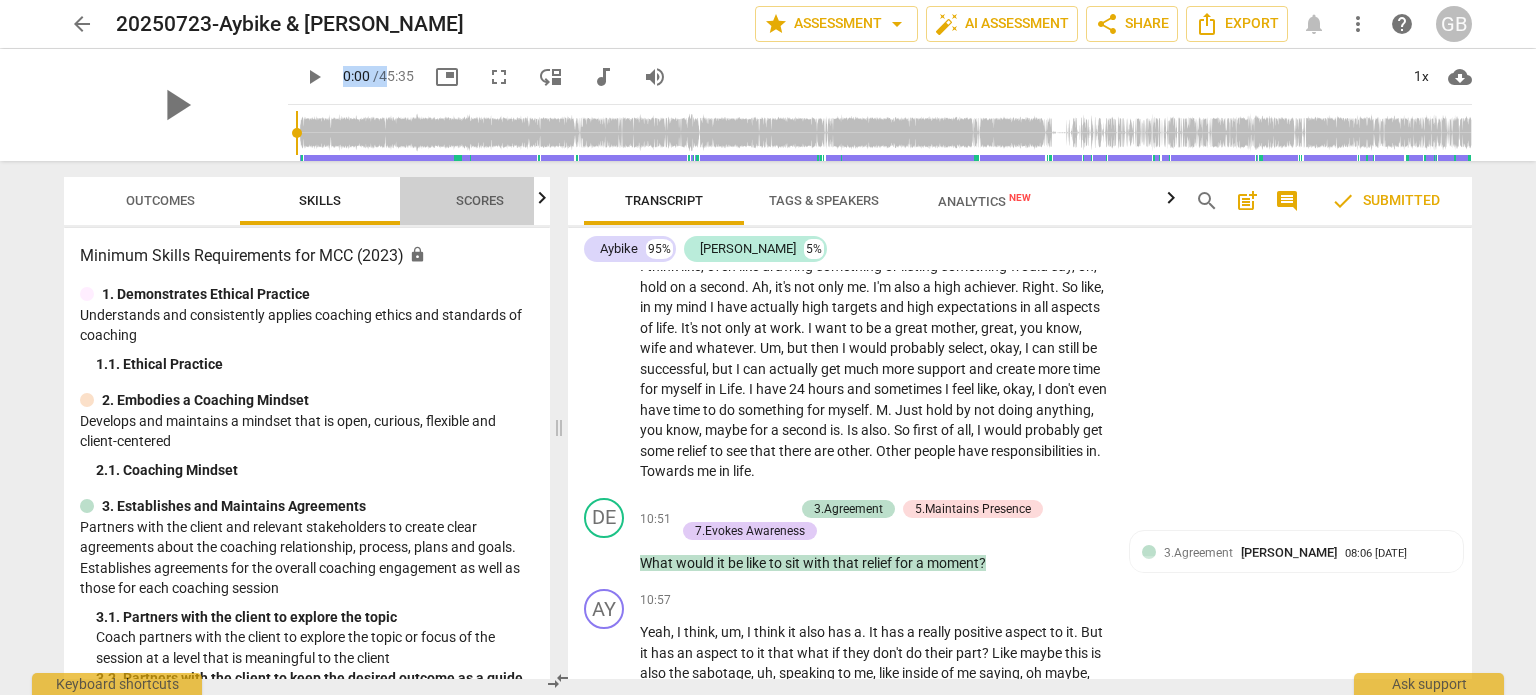 click on "Scores" at bounding box center [480, 200] 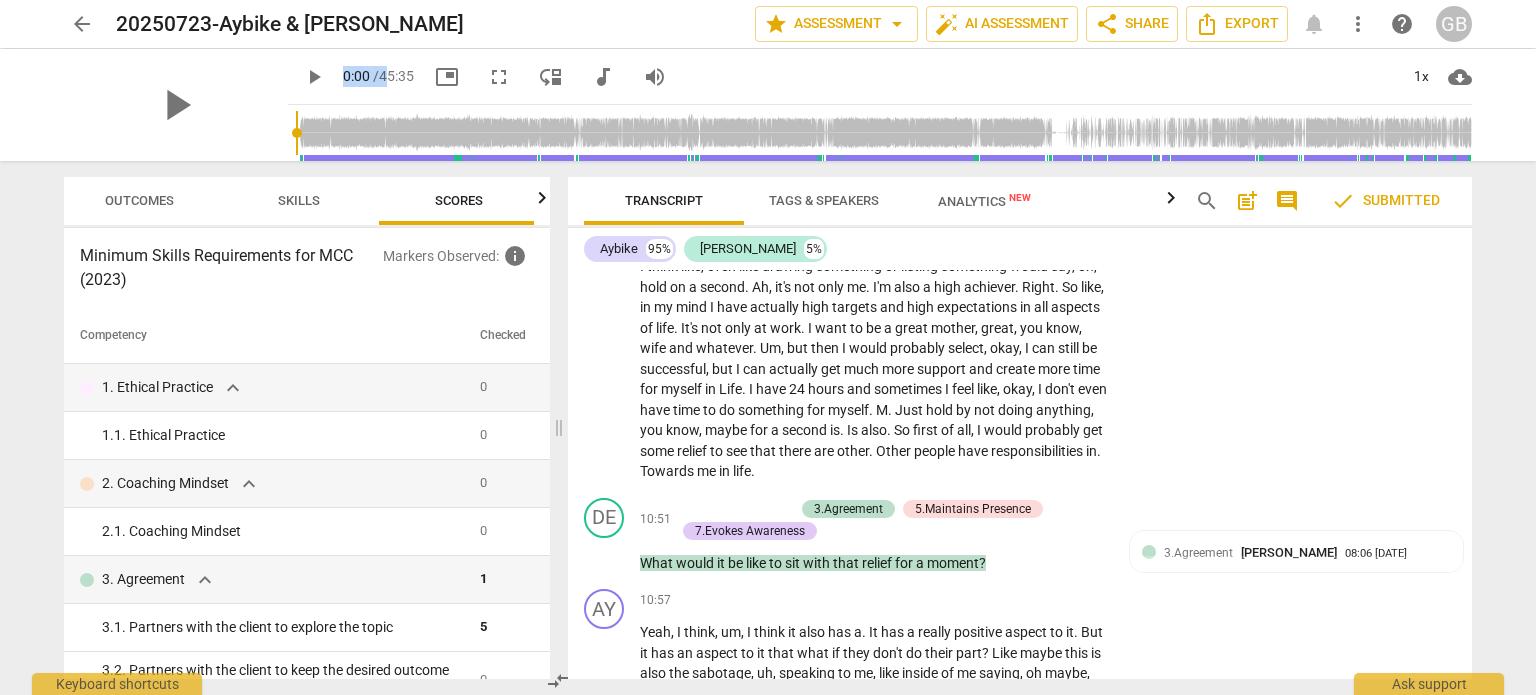scroll, scrollTop: 0, scrollLeft: 25, axis: horizontal 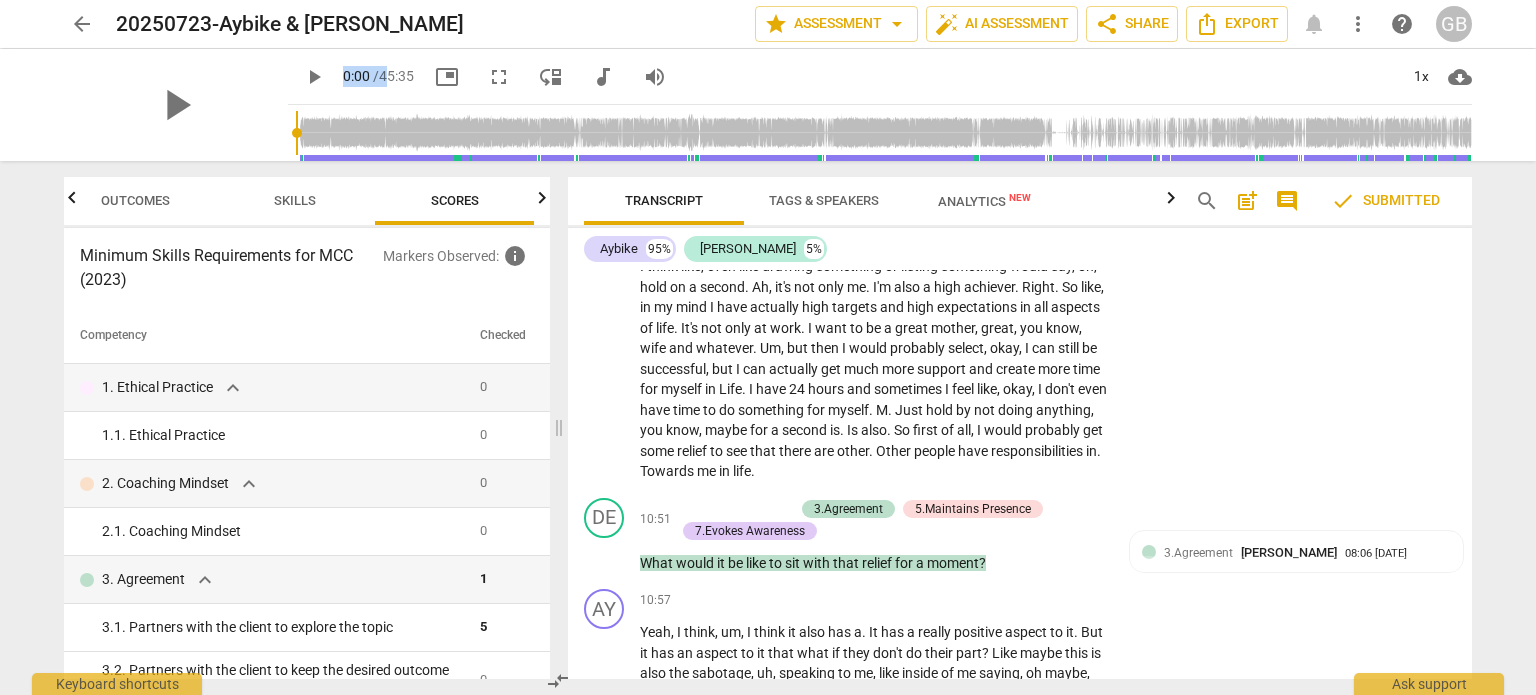 click on "Skills" at bounding box center [295, 200] 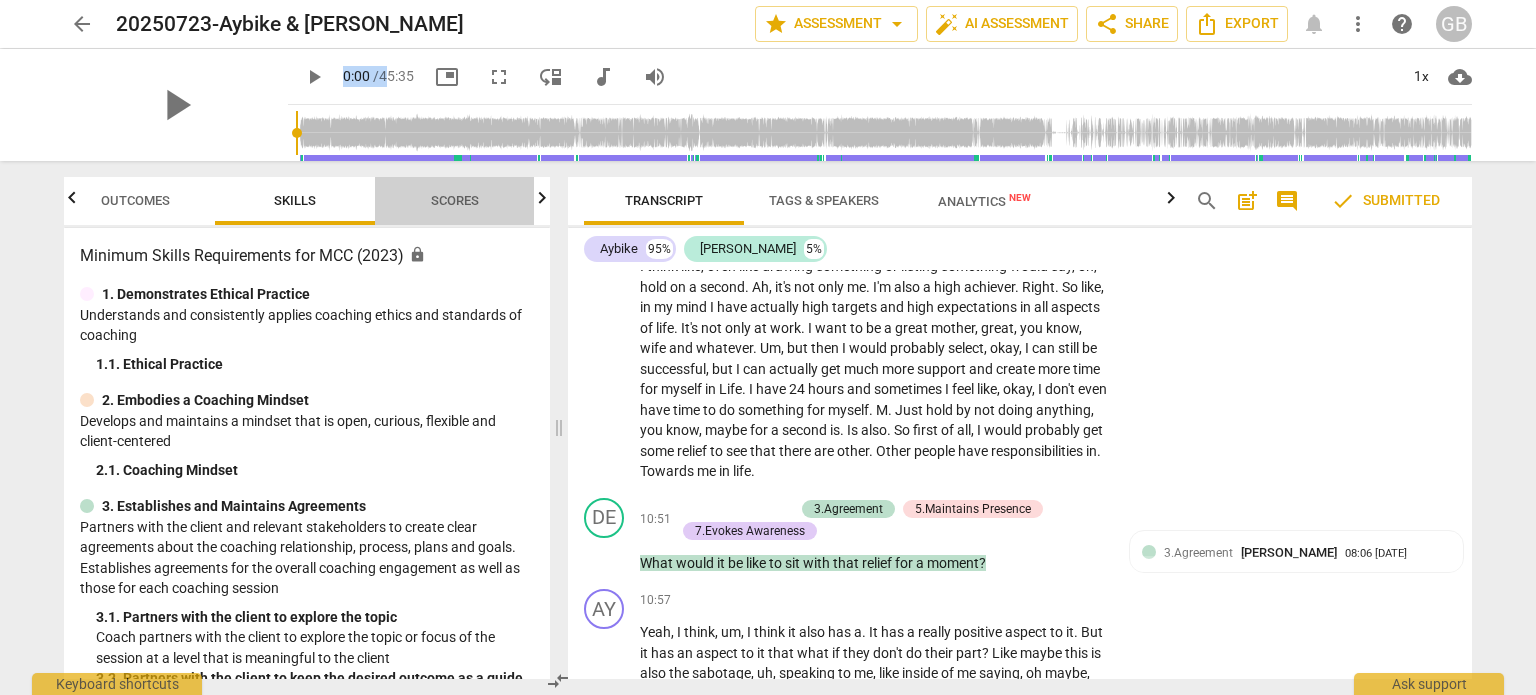 click on "Scores" at bounding box center [455, 200] 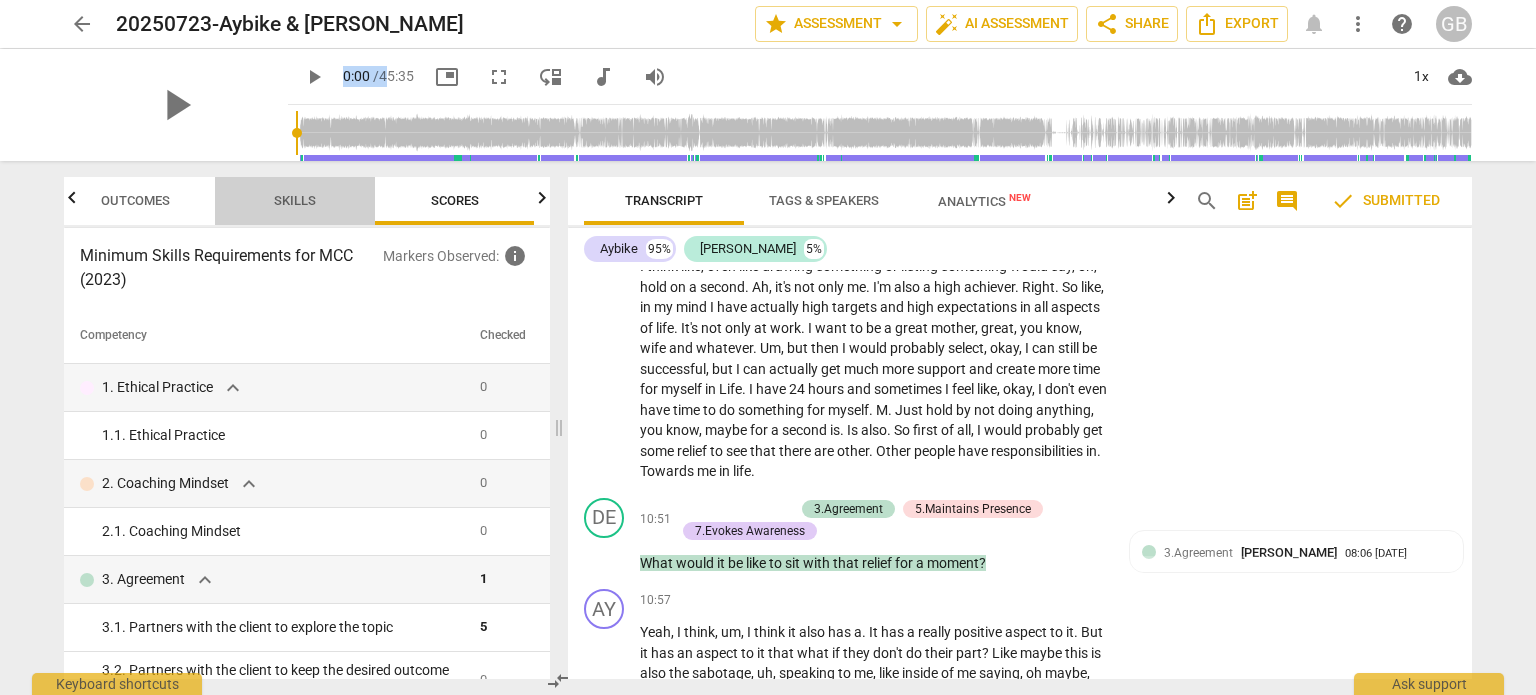 click on "Skills" at bounding box center (295, 200) 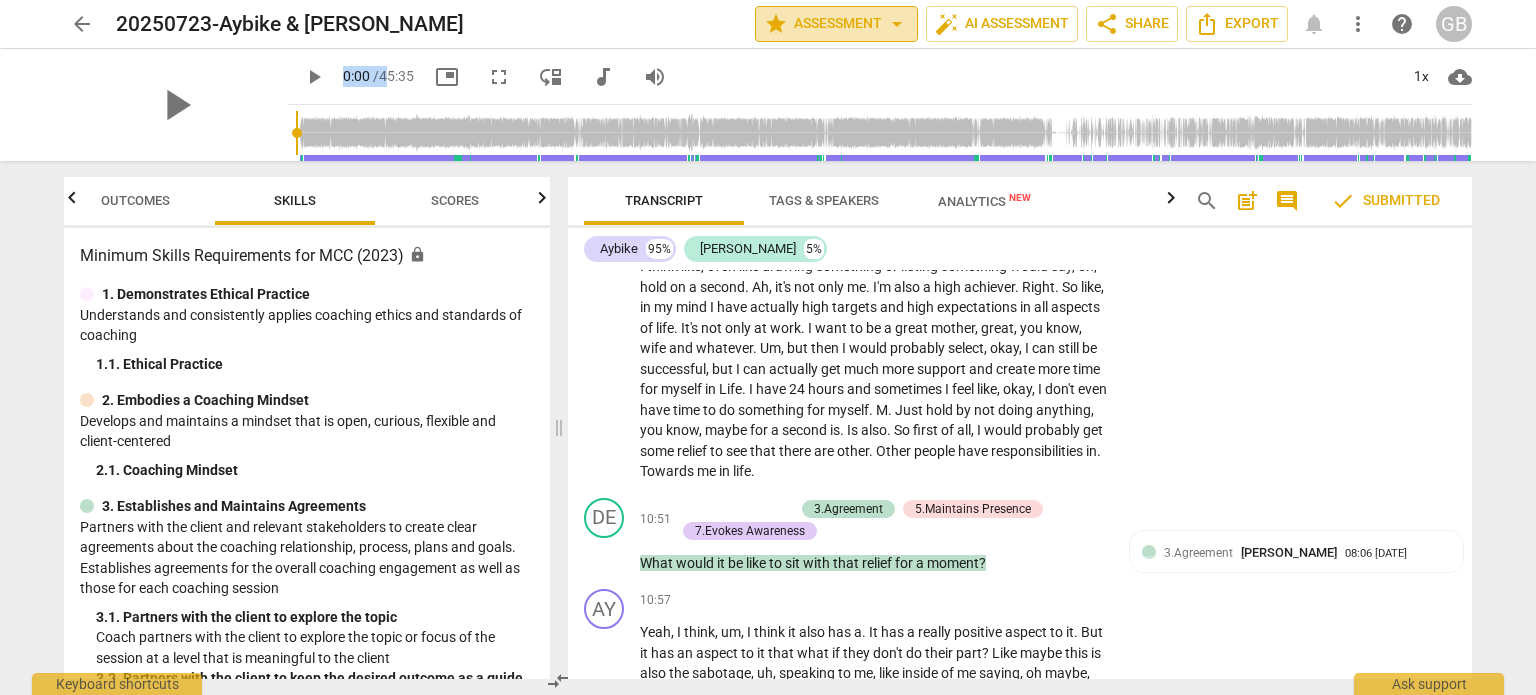 click on "arrow_drop_down" at bounding box center [897, 24] 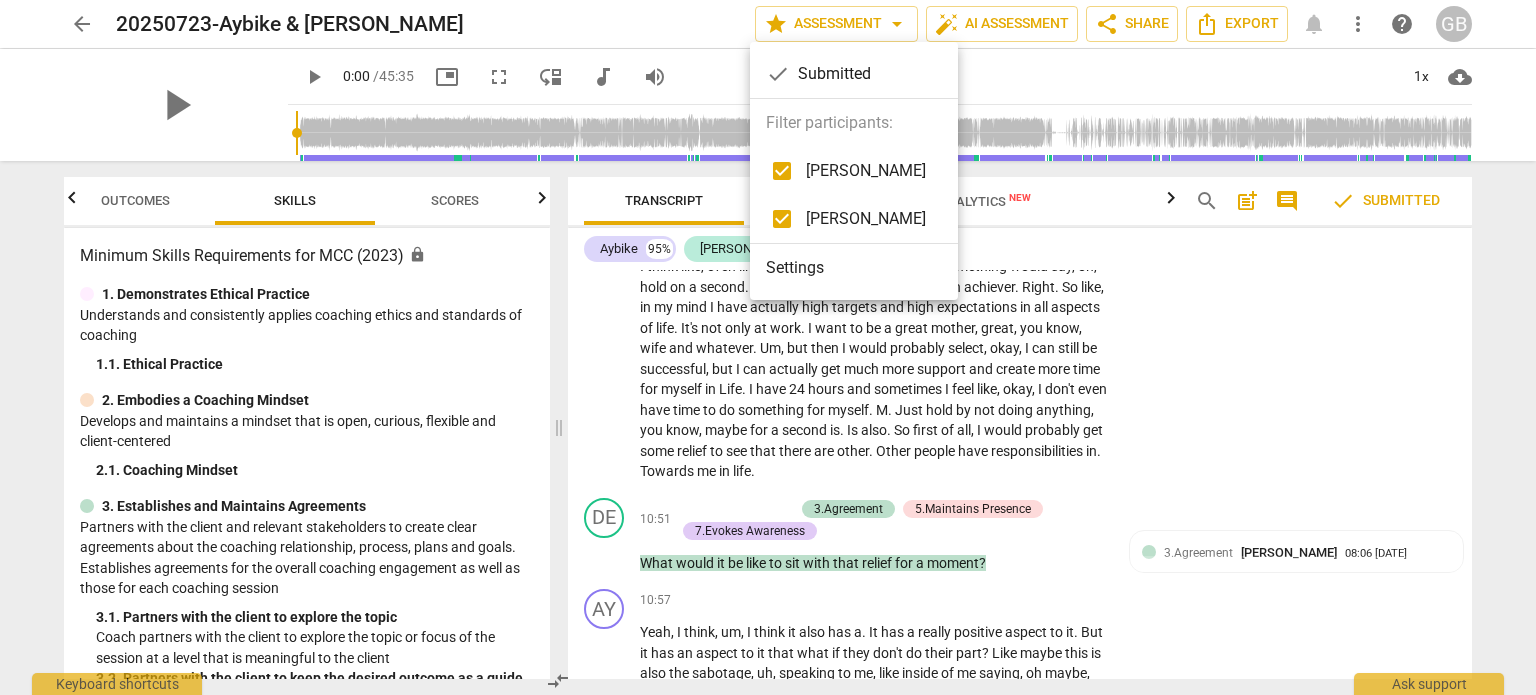 click at bounding box center [768, 347] 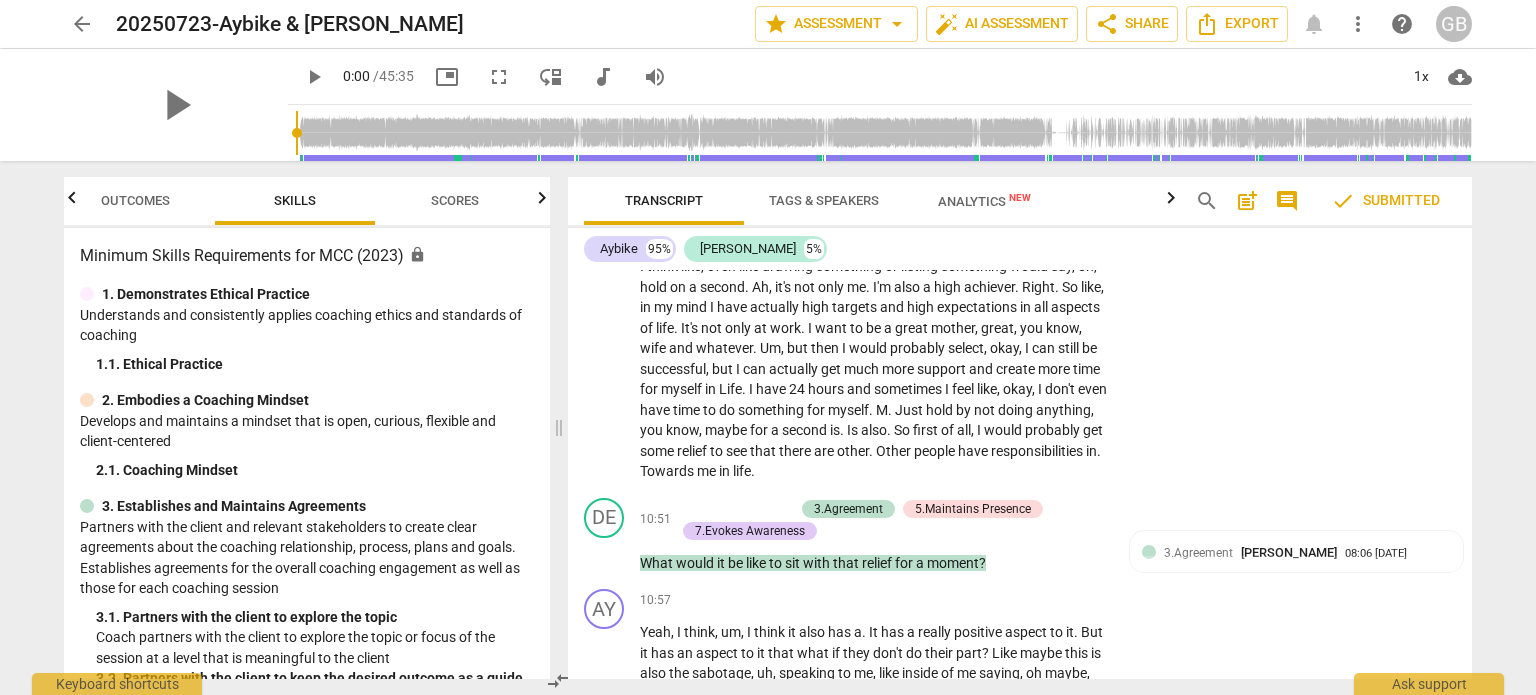click on "Outcomes Skills Scores Minimum Skills Requirements for MCC (2023) lock 1. Demonstrates Ethical Practice Understands and consistently applies coaching ethics and standards of coaching 1. 1. Ethical Practice 2. Embodies a Coaching Mindset Develops and maintains a mindset that is open, curious, flexible and client-centered 2. 1. Coaching Mindset 3. Establishes and Maintains Agreements  Partners with the client and relevant stakeholders to create clear agreements about the coaching relationship, process, plans and goals. Establishes agreements for the overall coaching engagement as well as those for each coaching session 3. 1. Partners with the client to explore the topic Coach partners with the client to explore the topic or focus of the session at a level that is meaningful to the client 3. 2. Partners with the client to keep the desired outcome as a guide Coach partners with the client to keep the desired outcome as a guide to the coaching conversation in a flexible, gentle and natural manner 3. 4. 4. 4. 4. 5." at bounding box center [303, 428] 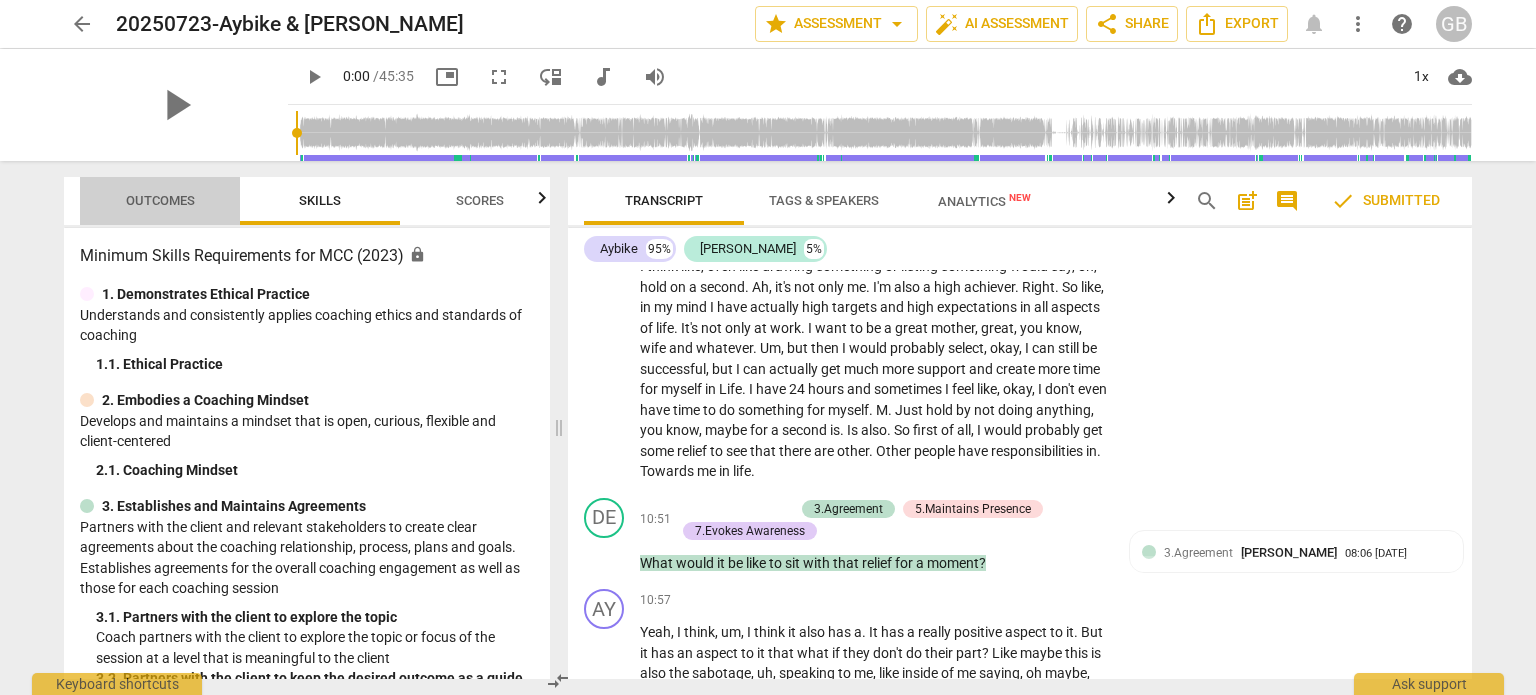 click on "Outcomes" at bounding box center (160, 200) 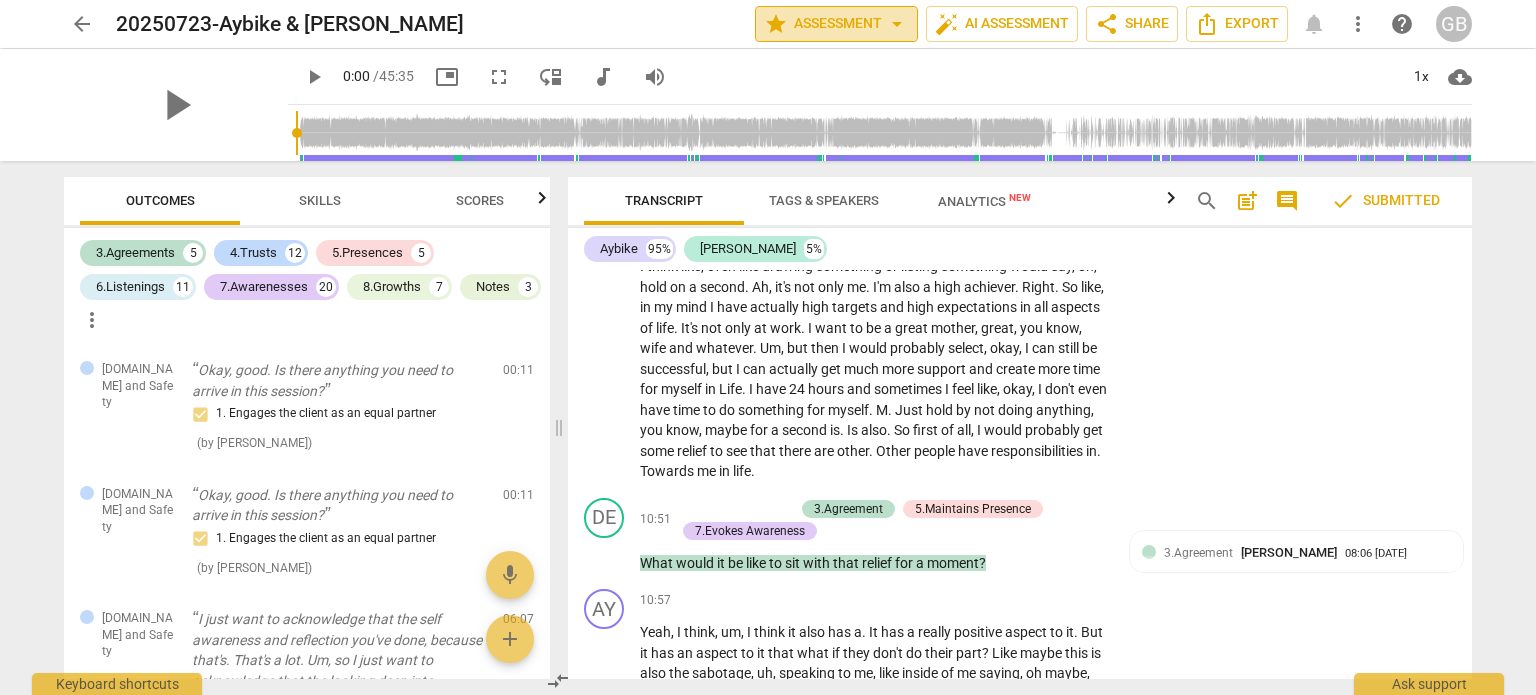 click on "arrow_drop_down" at bounding box center [897, 24] 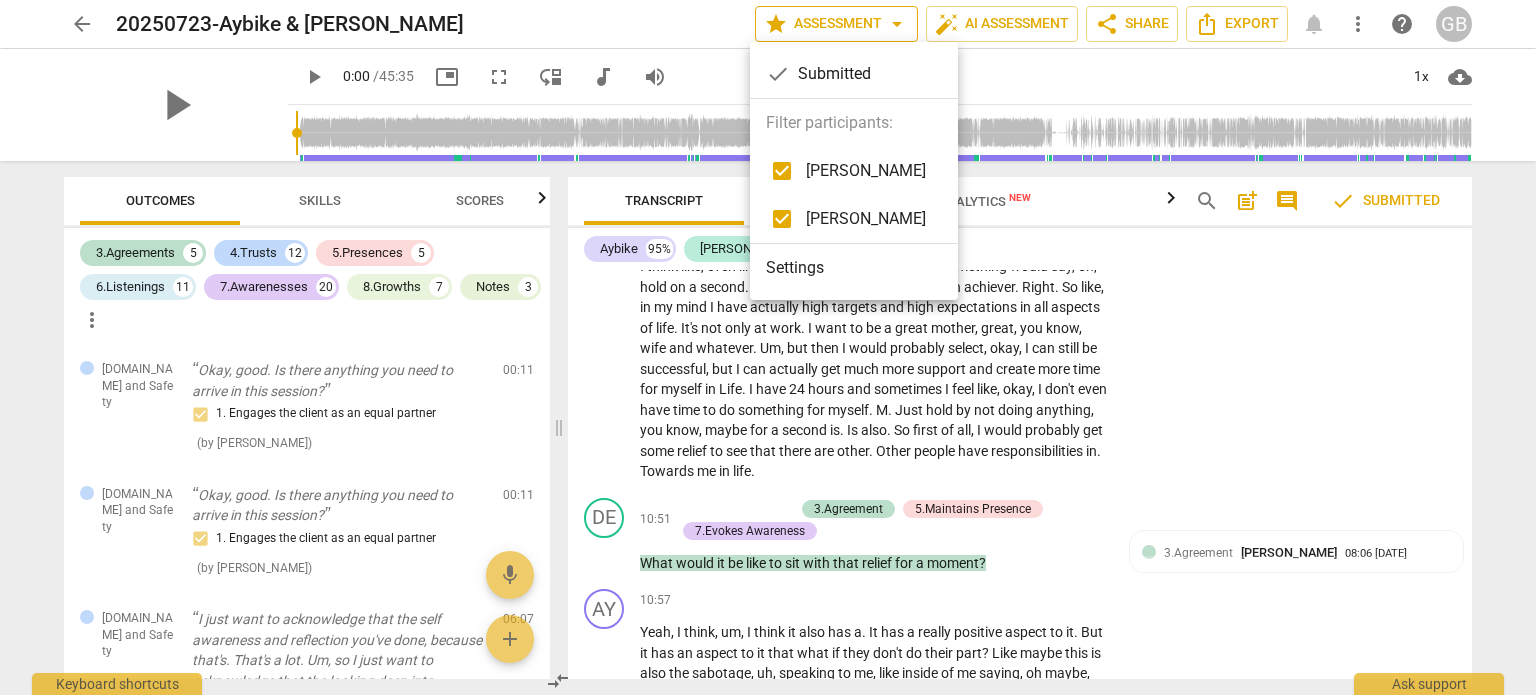 click at bounding box center [768, 347] 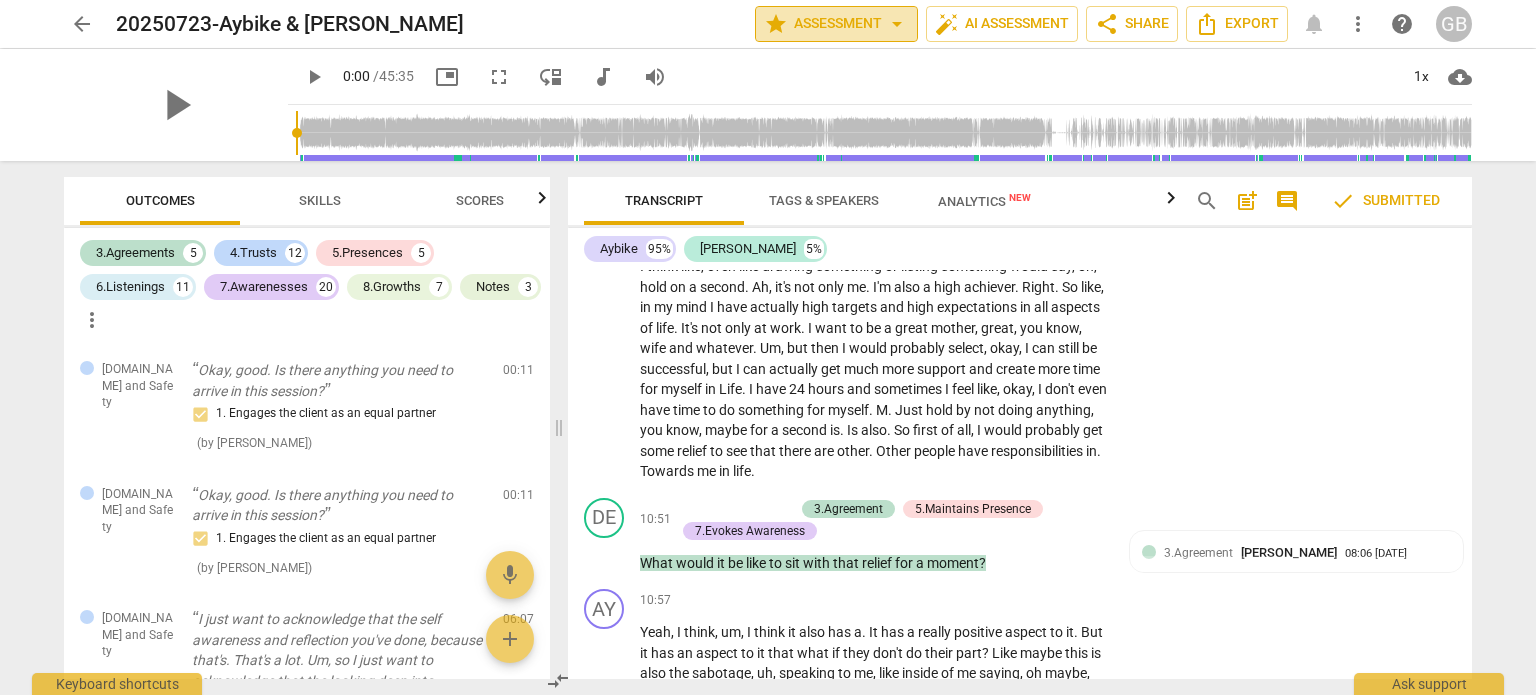 click on "arrow_drop_down" at bounding box center (897, 24) 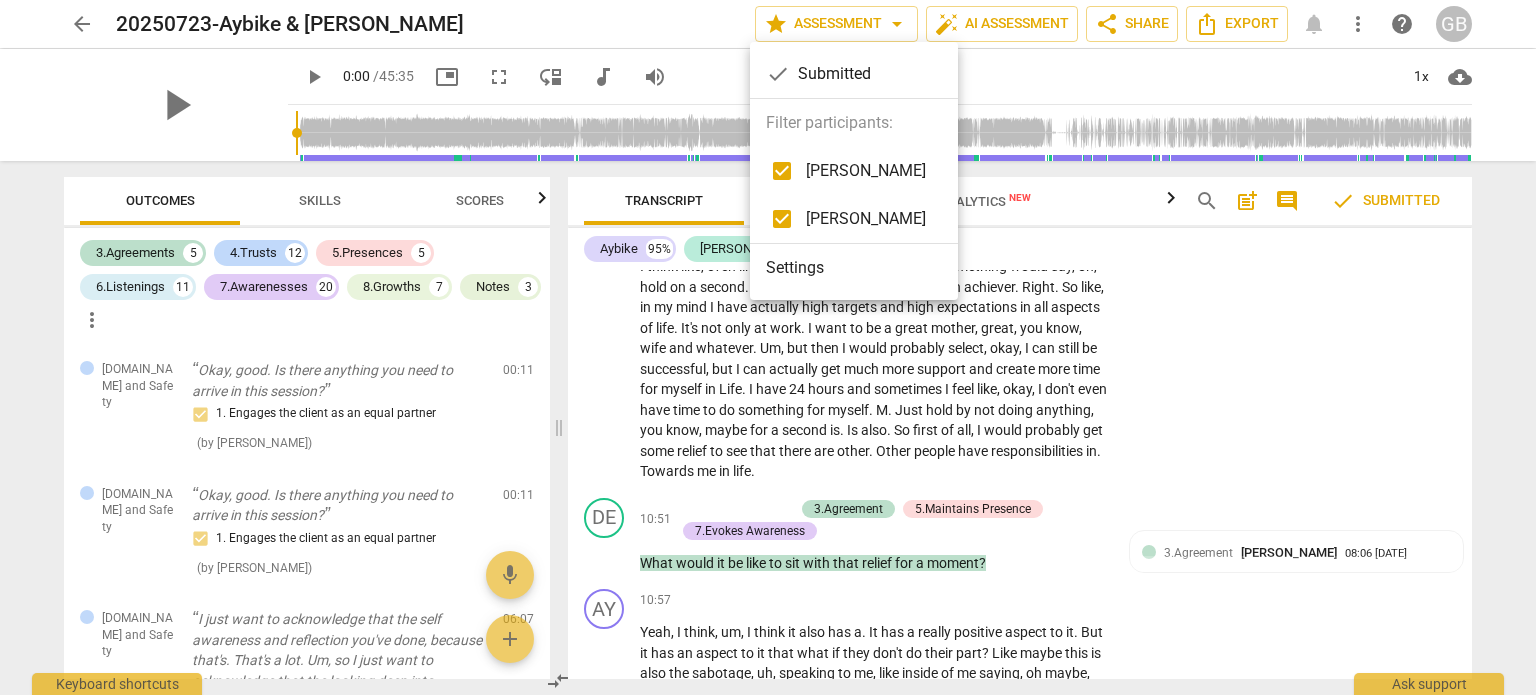 click on "Settings" at bounding box center (854, 268) 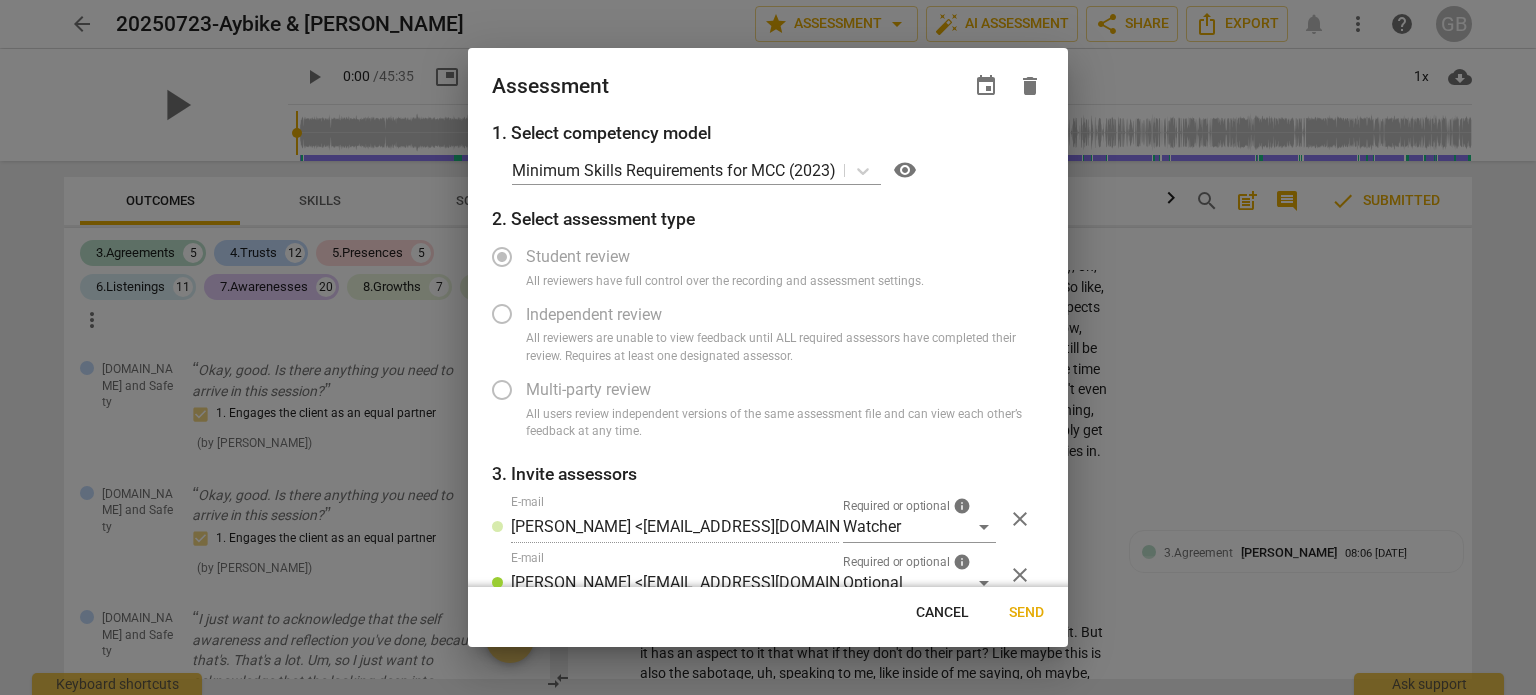 click at bounding box center (768, 347) 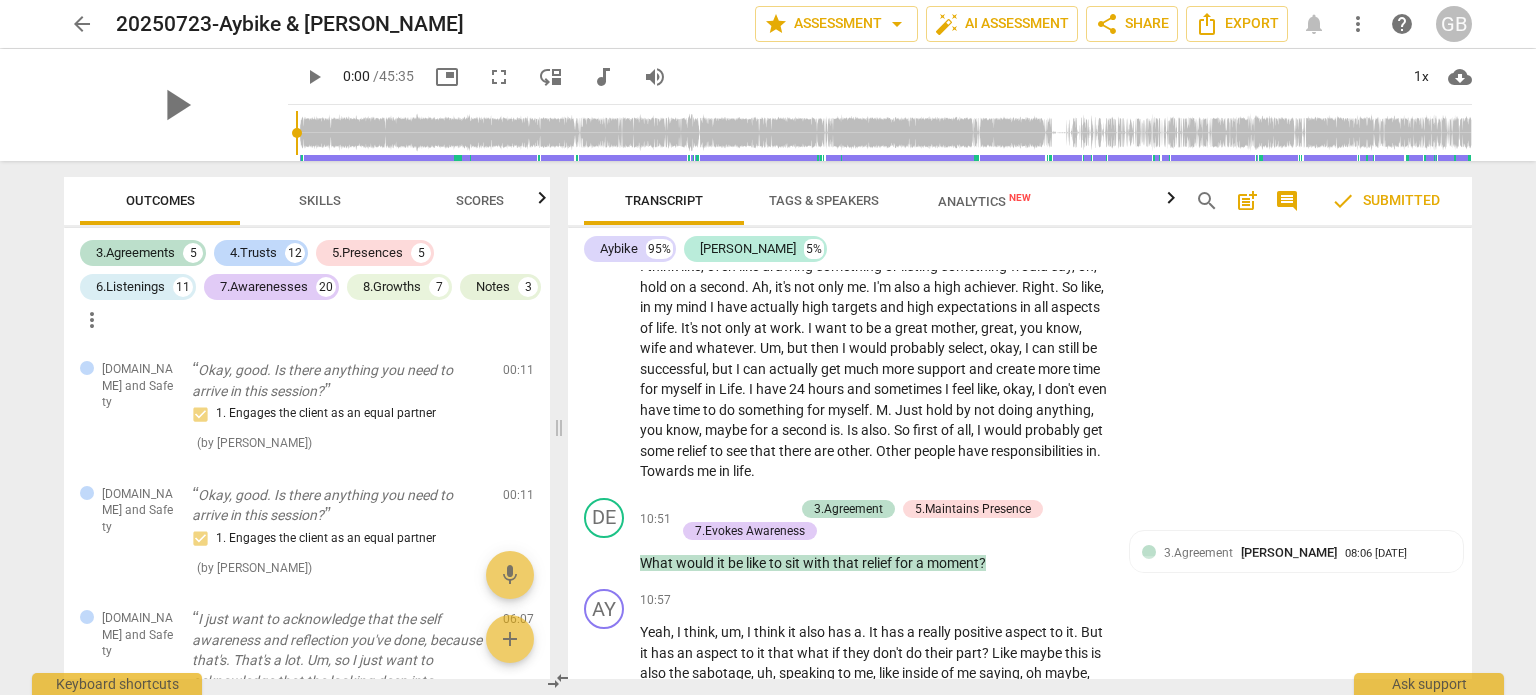 click on "more_vert" at bounding box center (1358, 24) 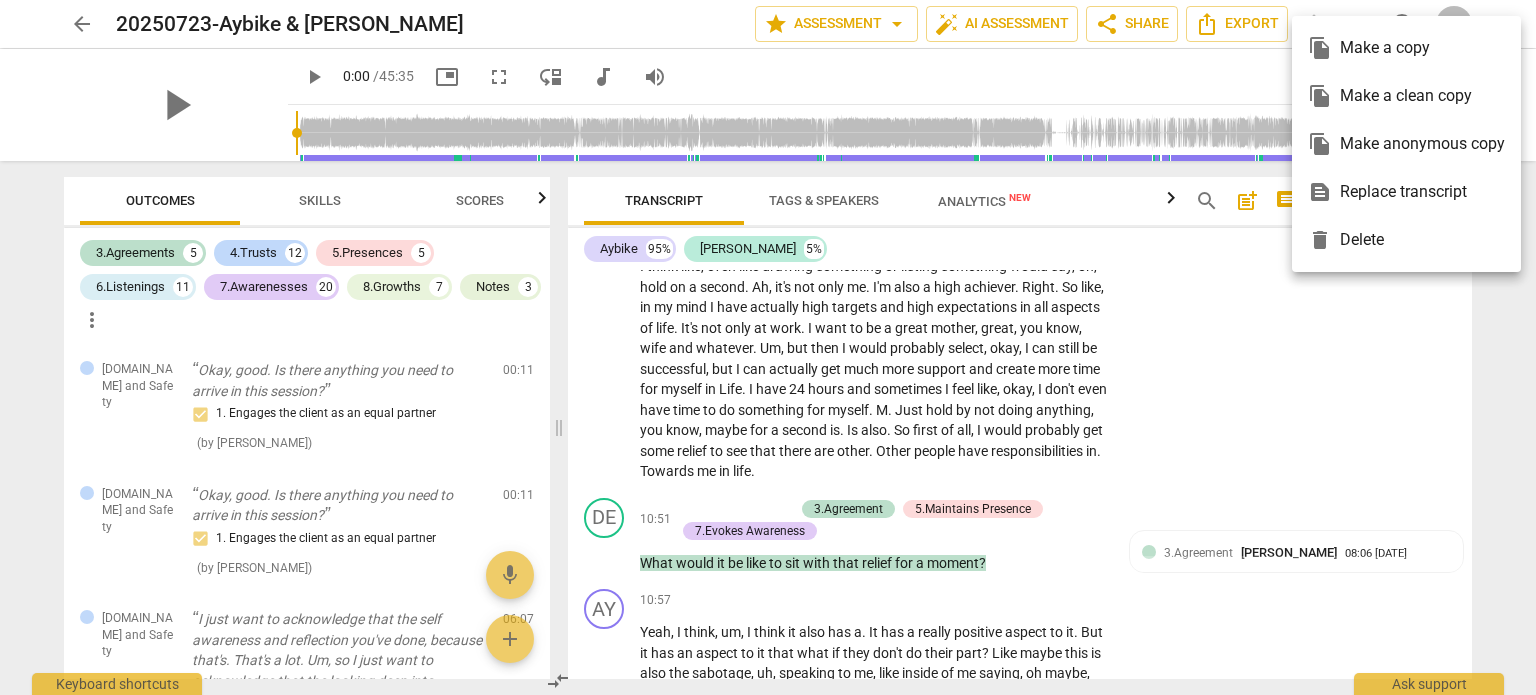 drag, startPoint x: 1021, startPoint y: 382, endPoint x: 1034, endPoint y: 369, distance: 18.384777 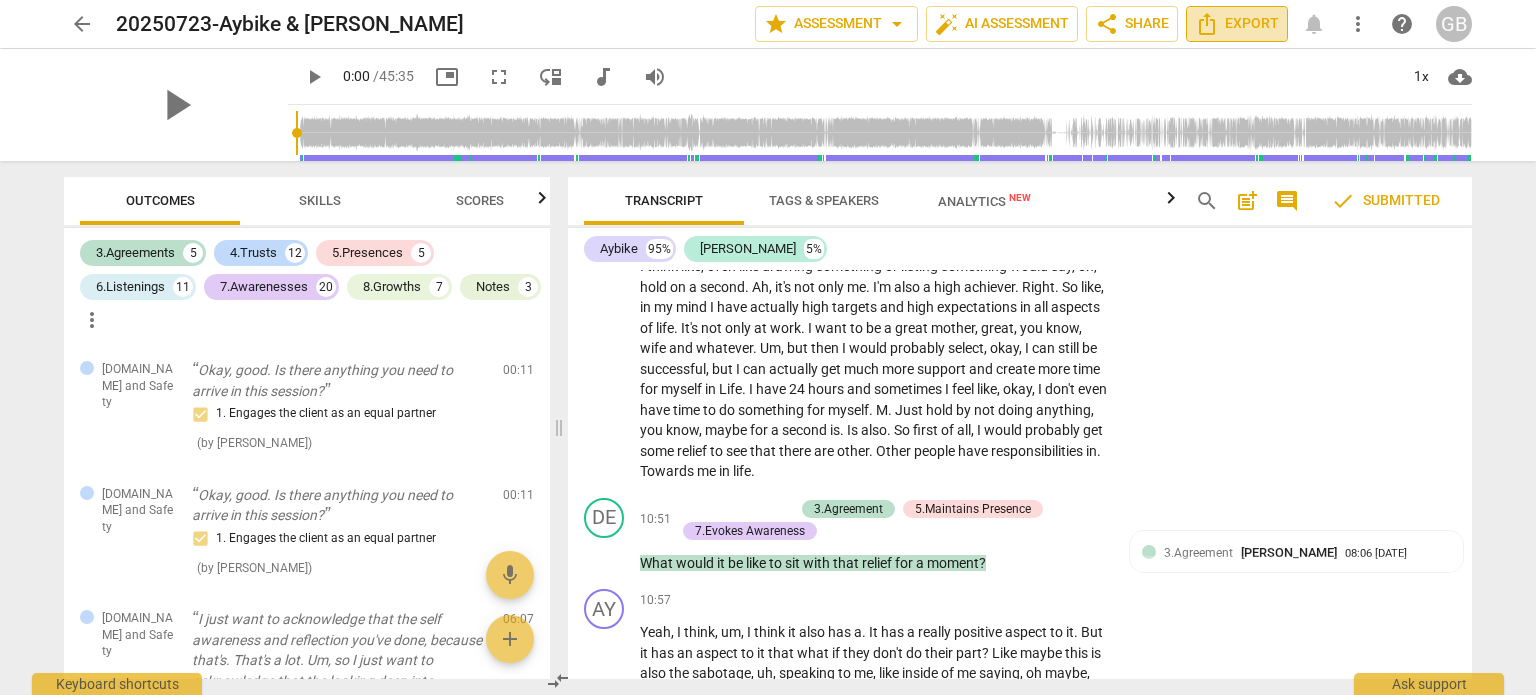 click on "Export" at bounding box center [1237, 24] 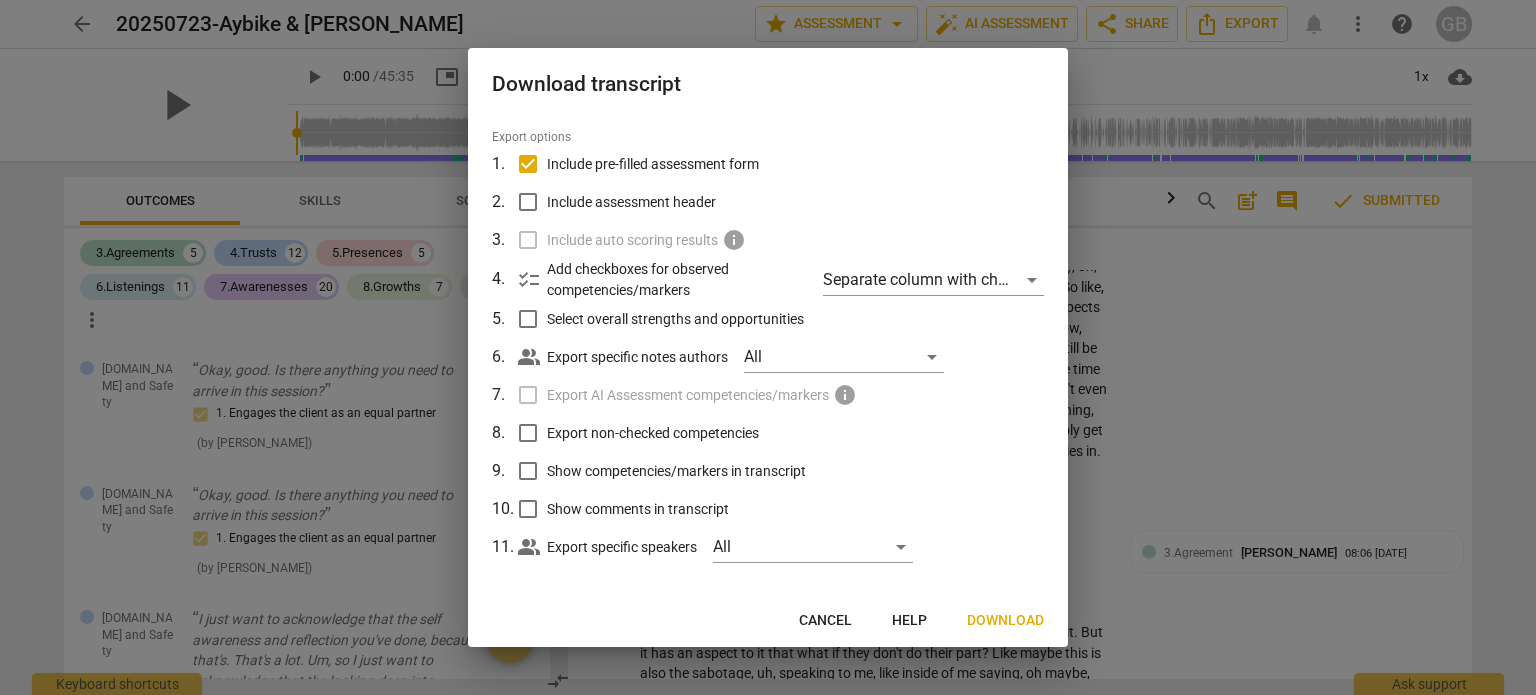 scroll, scrollTop: 63, scrollLeft: 0, axis: vertical 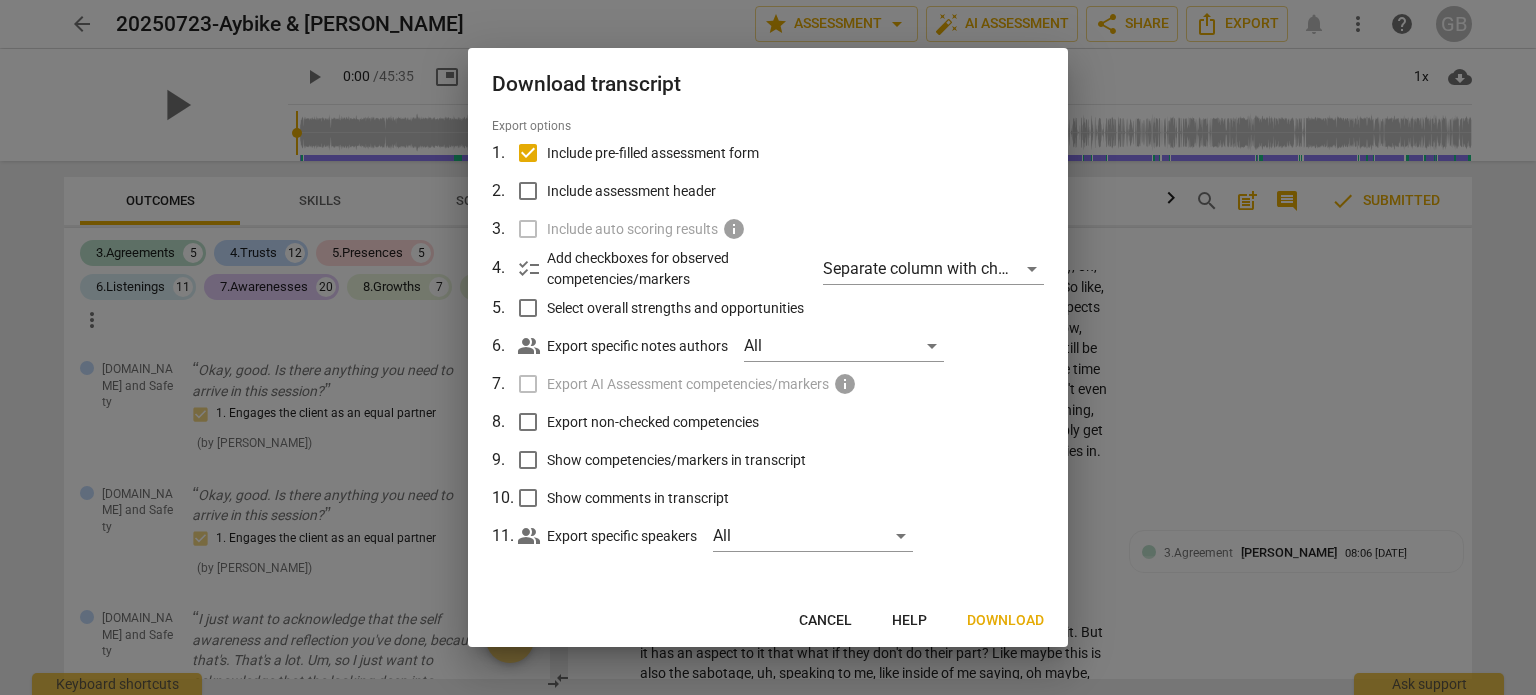 click at bounding box center [768, 347] 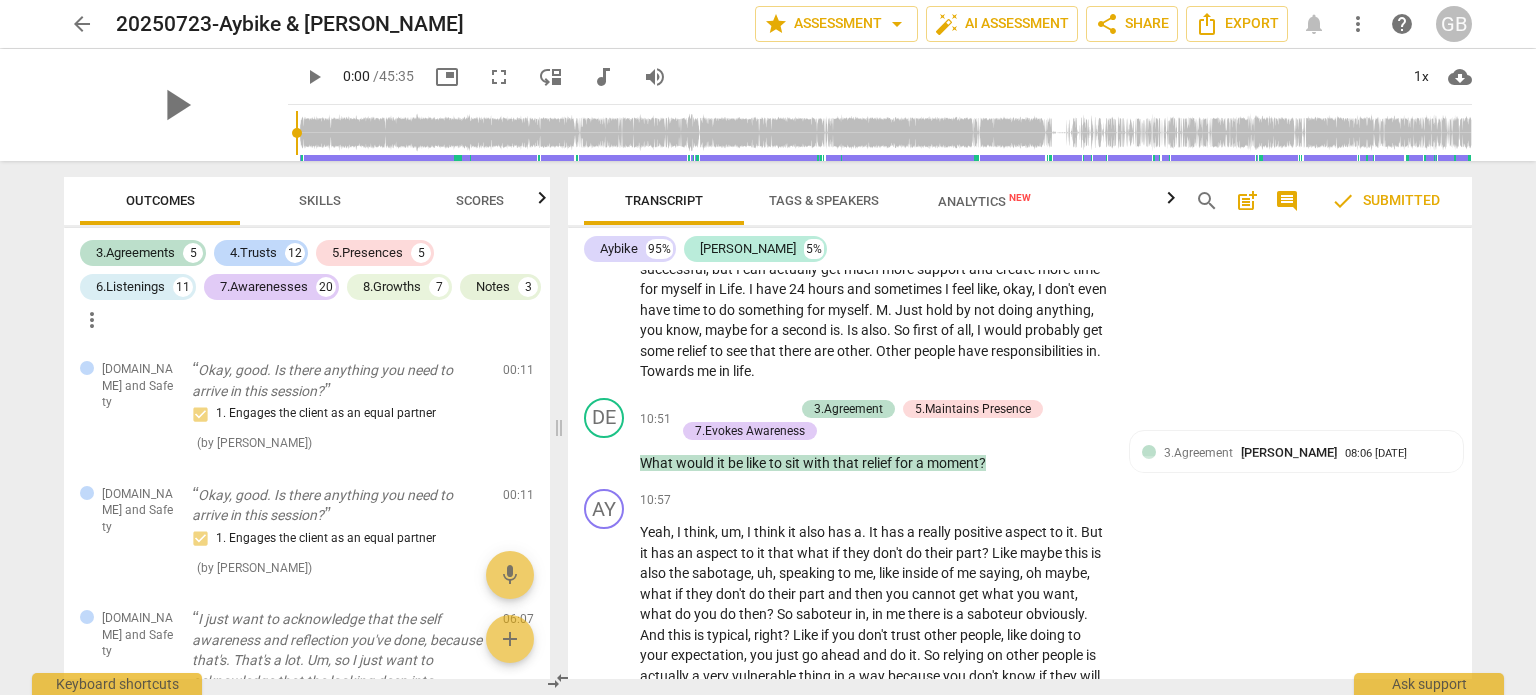 scroll, scrollTop: 3000, scrollLeft: 0, axis: vertical 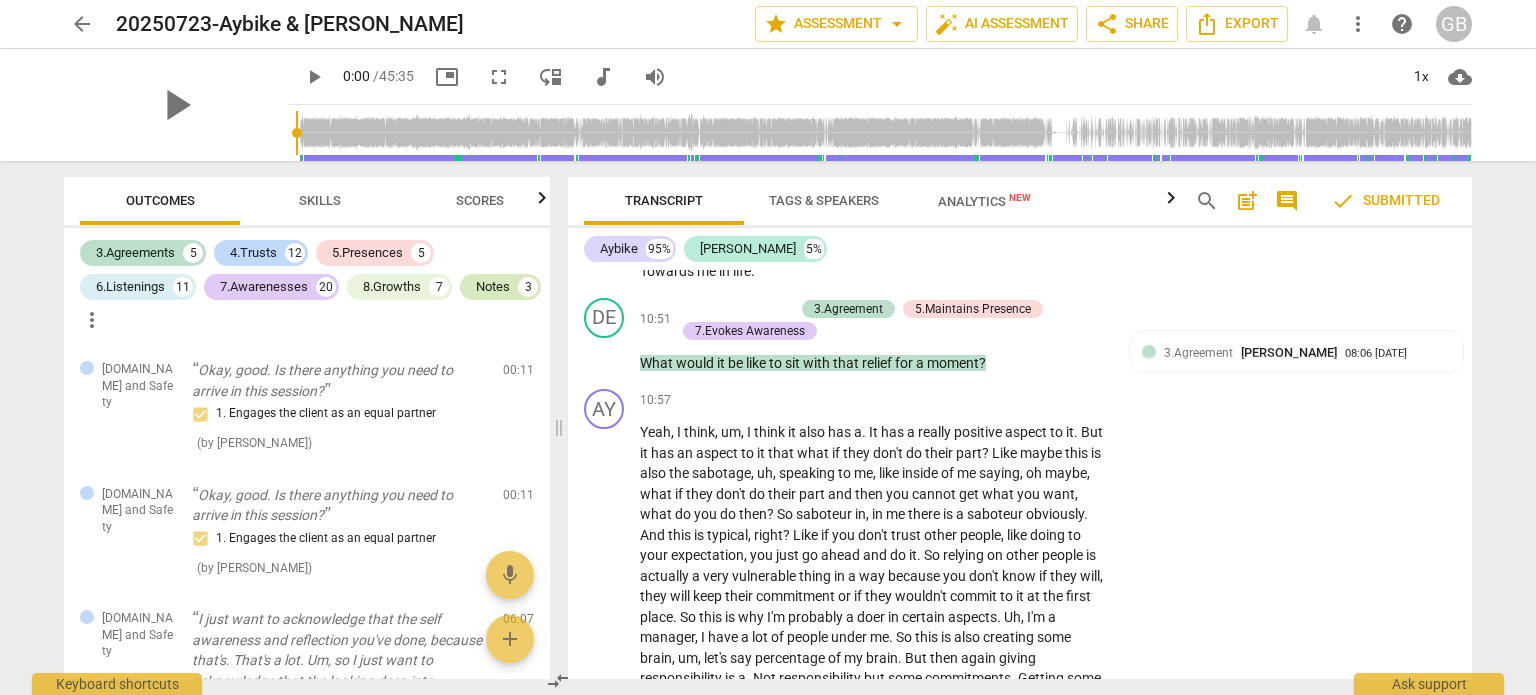 click on "Notes" at bounding box center [493, 287] 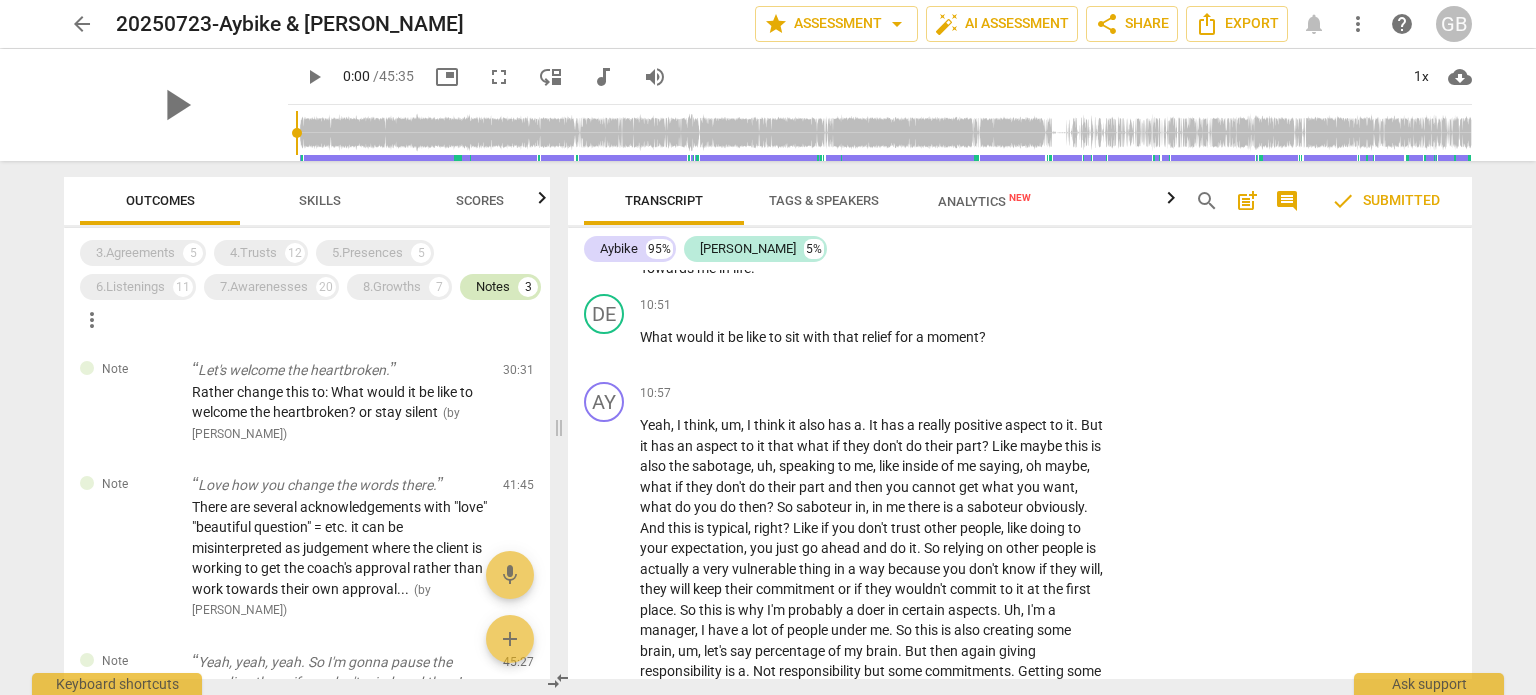 scroll, scrollTop: 2995, scrollLeft: 0, axis: vertical 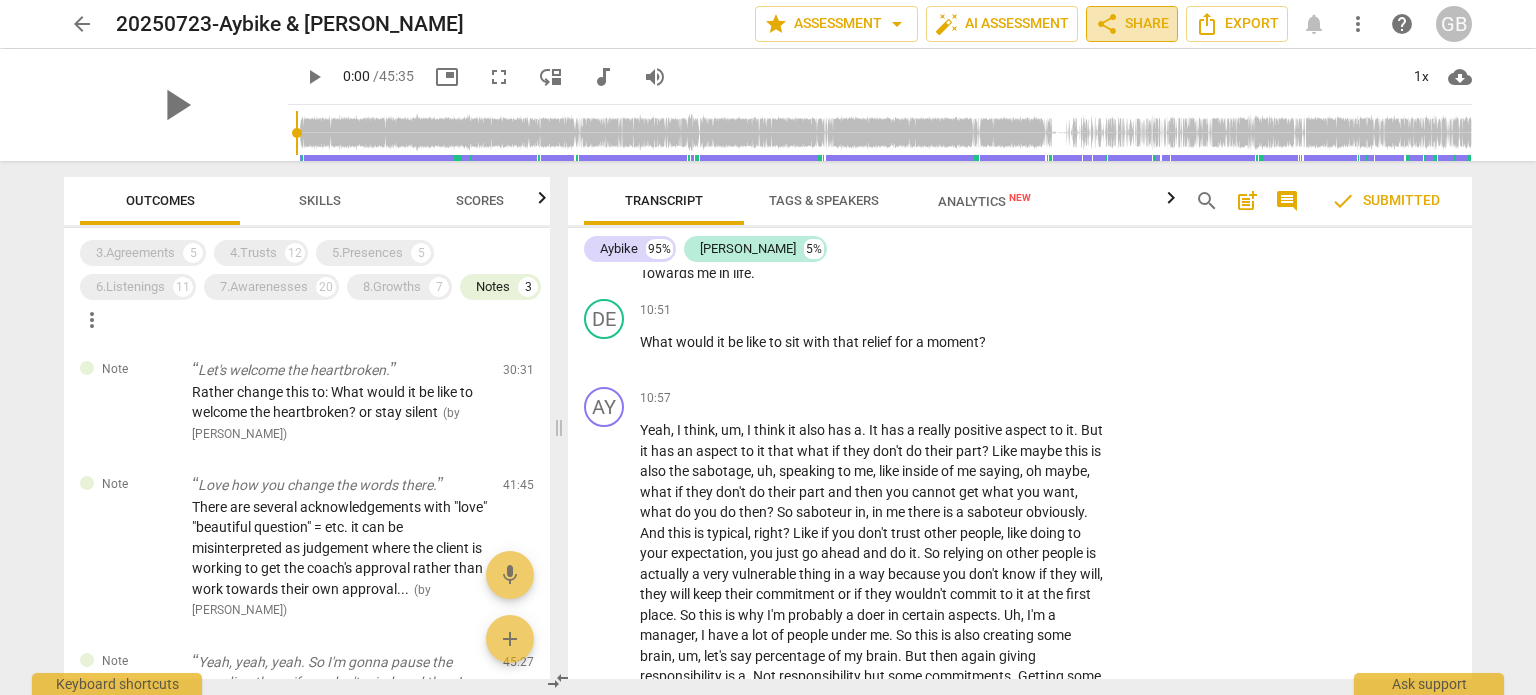click on "share    Share" at bounding box center (1132, 24) 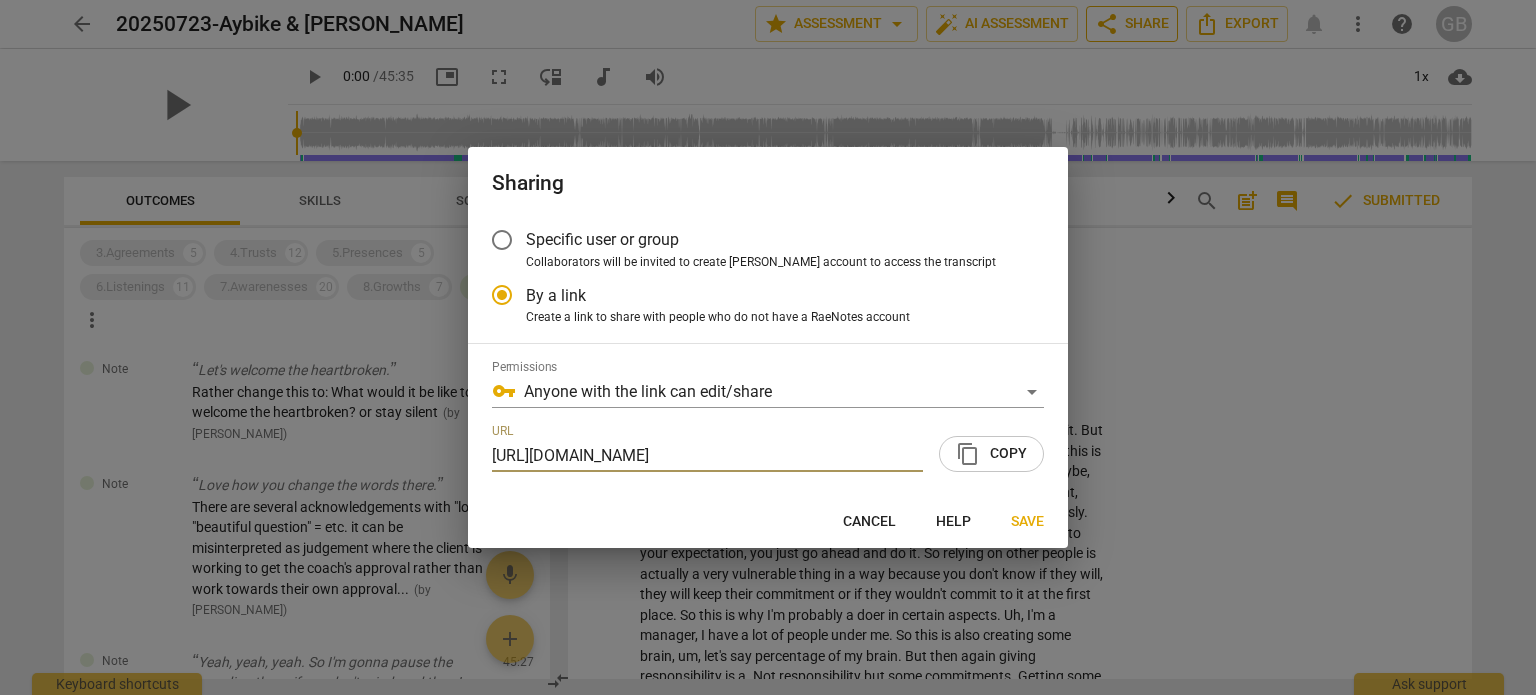 scroll, scrollTop: 0, scrollLeft: 101, axis: horizontal 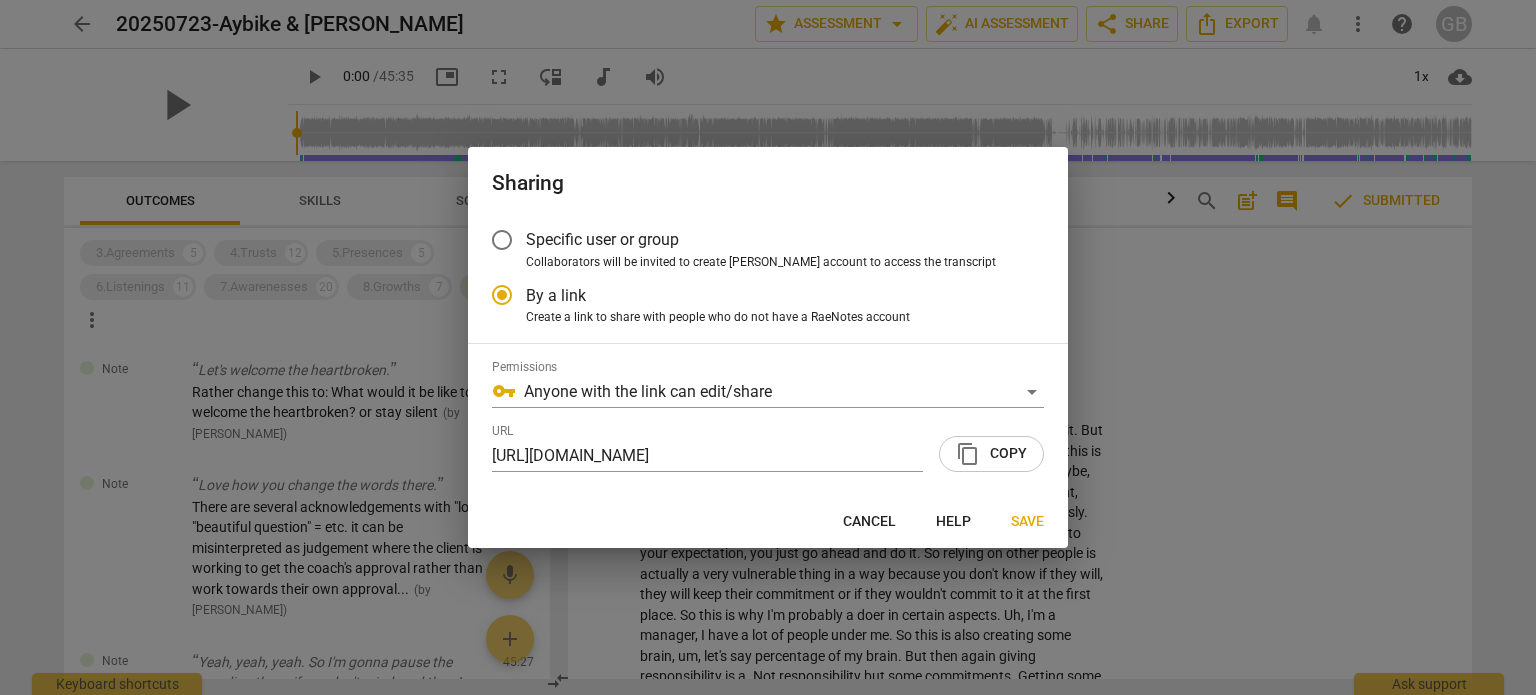 click at bounding box center [768, 347] 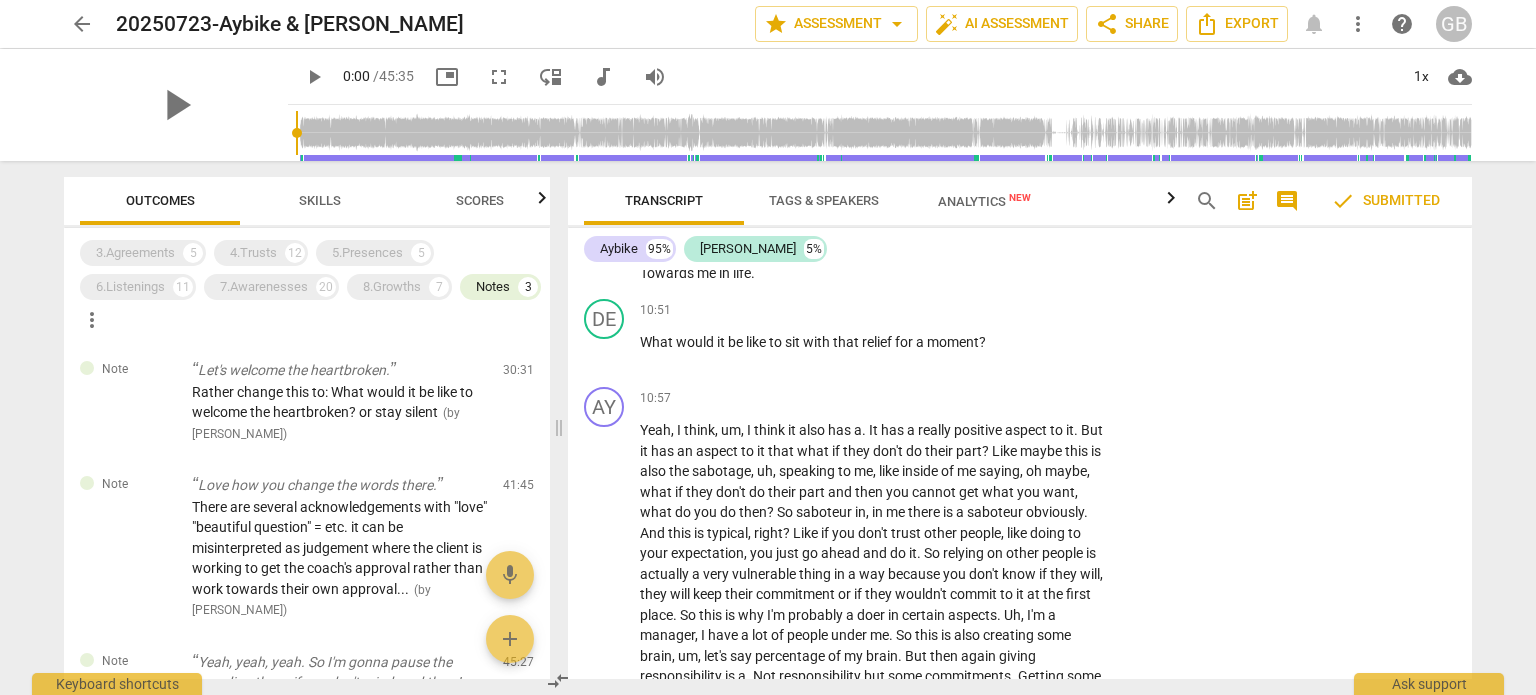 click on "Analytics   New" at bounding box center [984, 201] 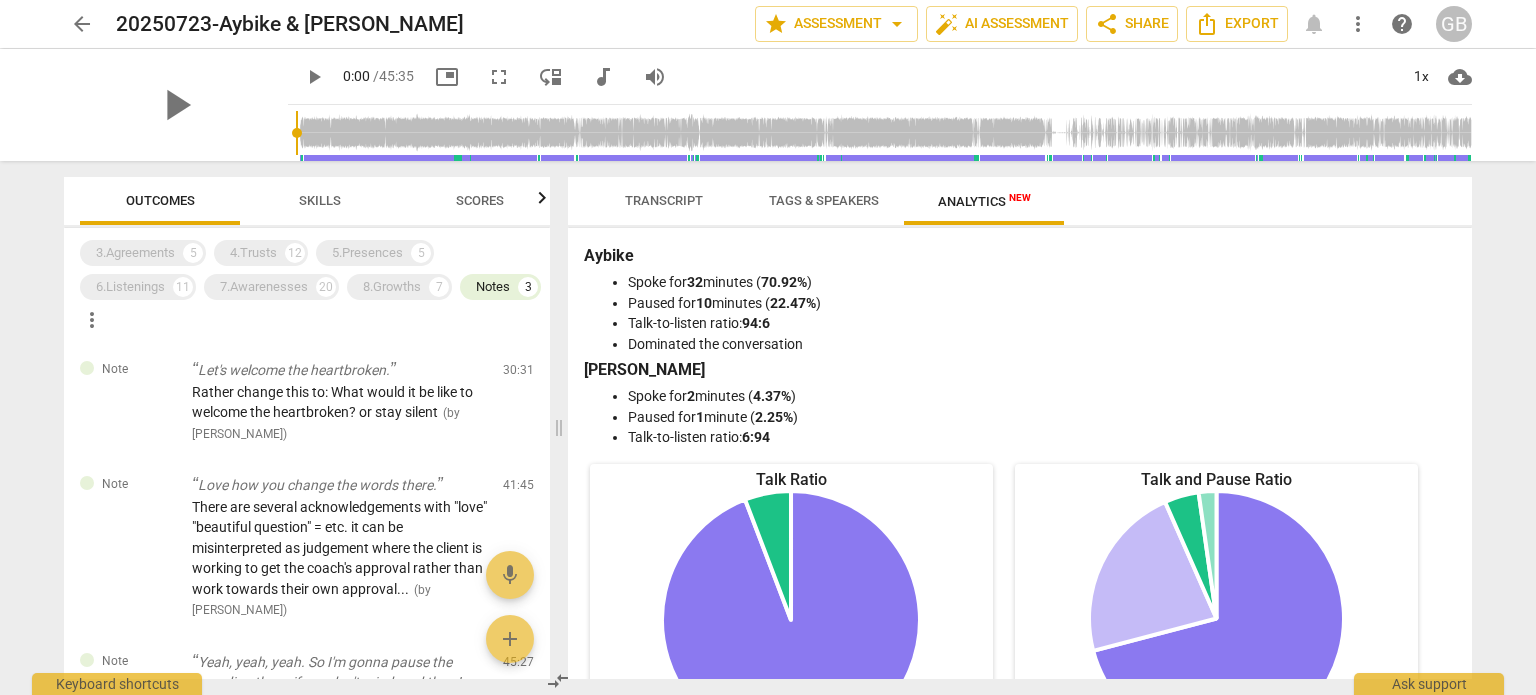 click on "Transcript" at bounding box center [664, 200] 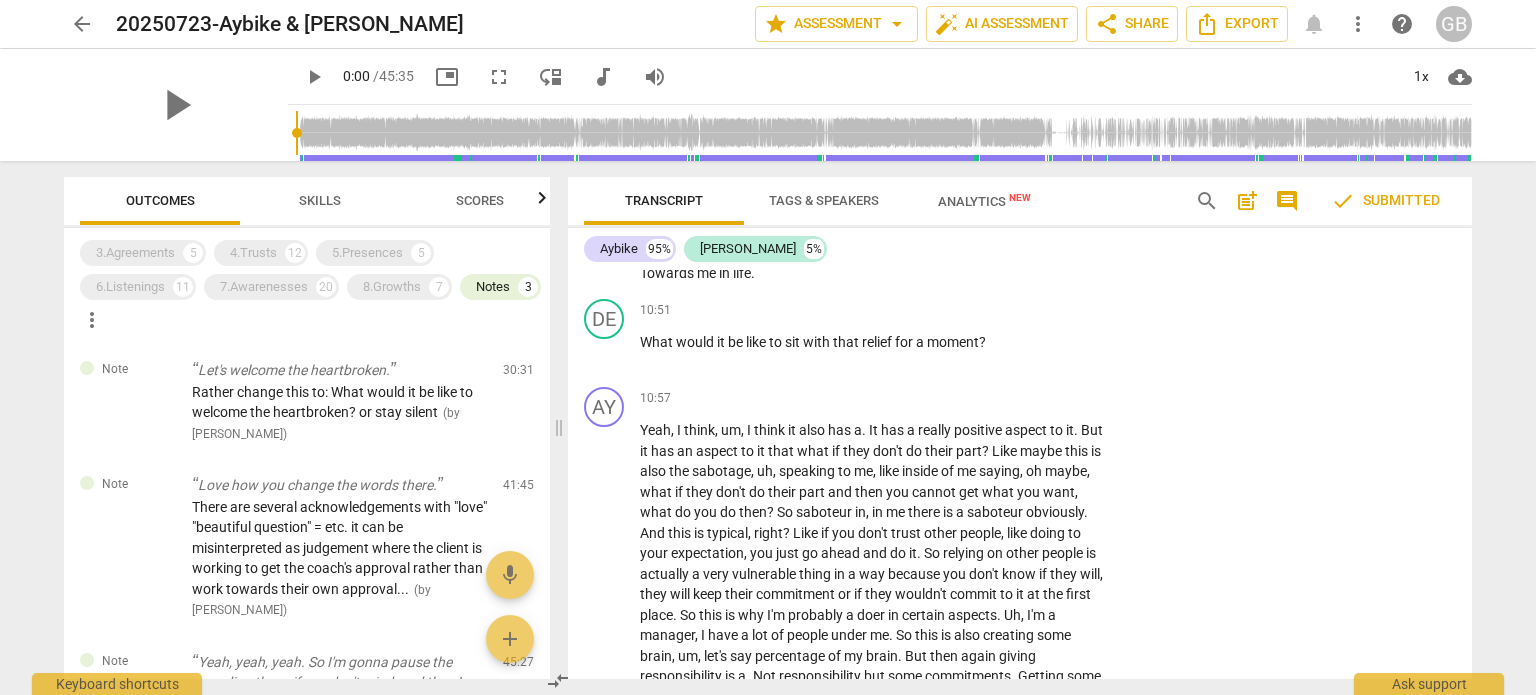 click on "Outcomes" at bounding box center [160, 200] 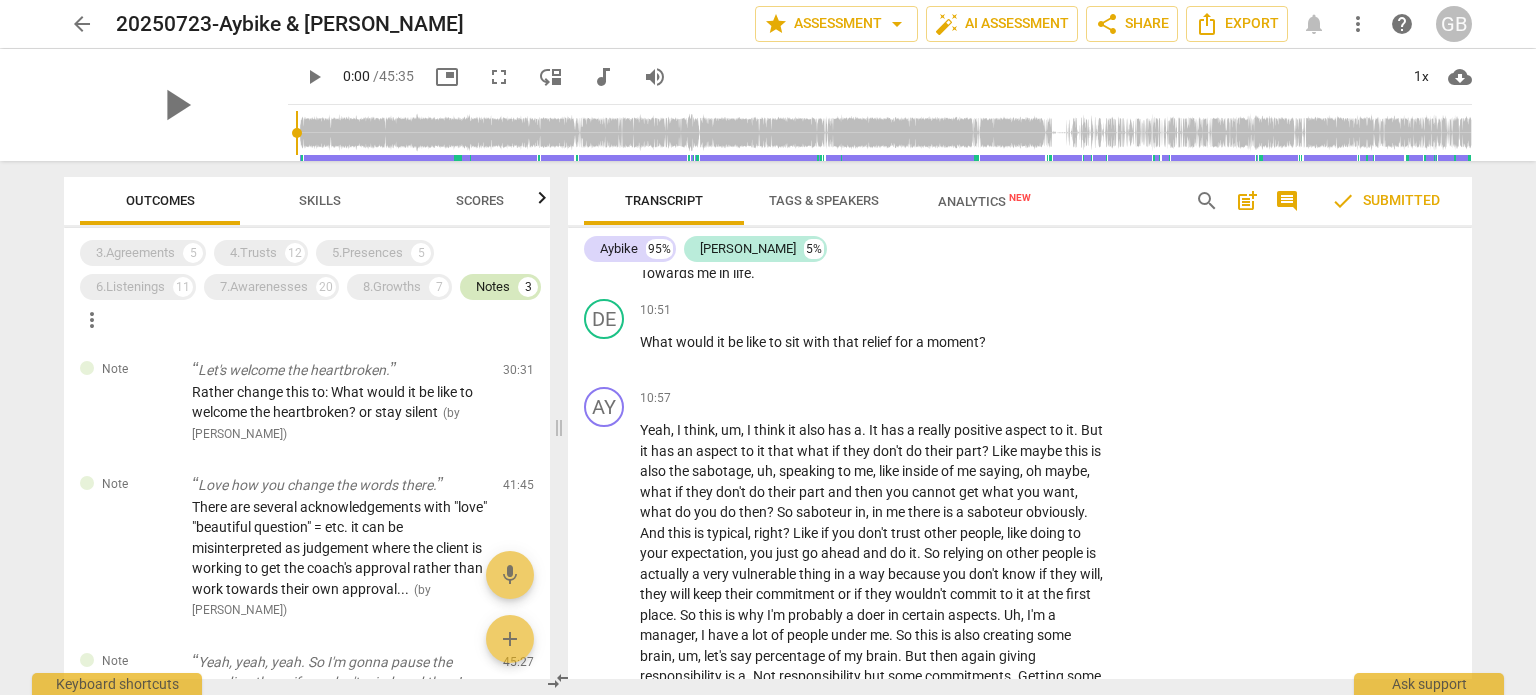 click on "Notes" at bounding box center [493, 287] 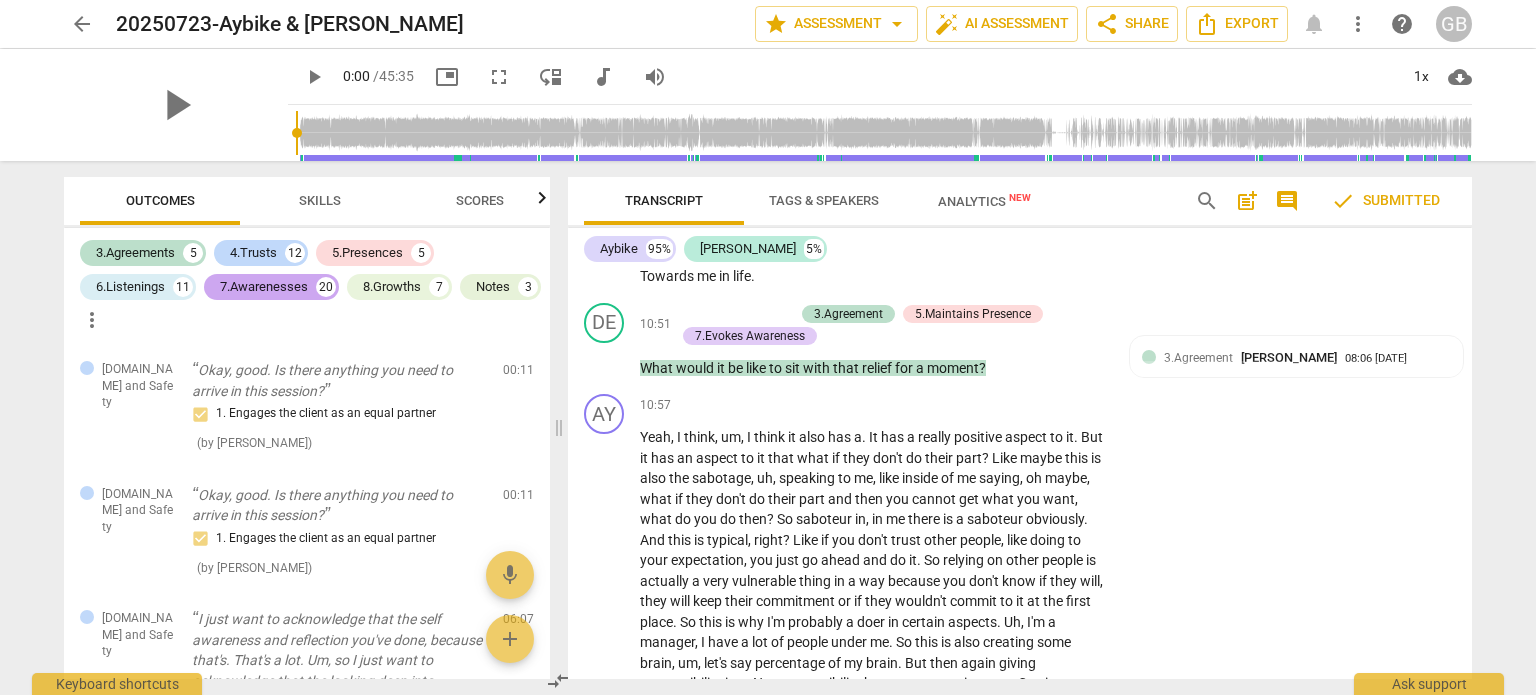 scroll, scrollTop: 3000, scrollLeft: 0, axis: vertical 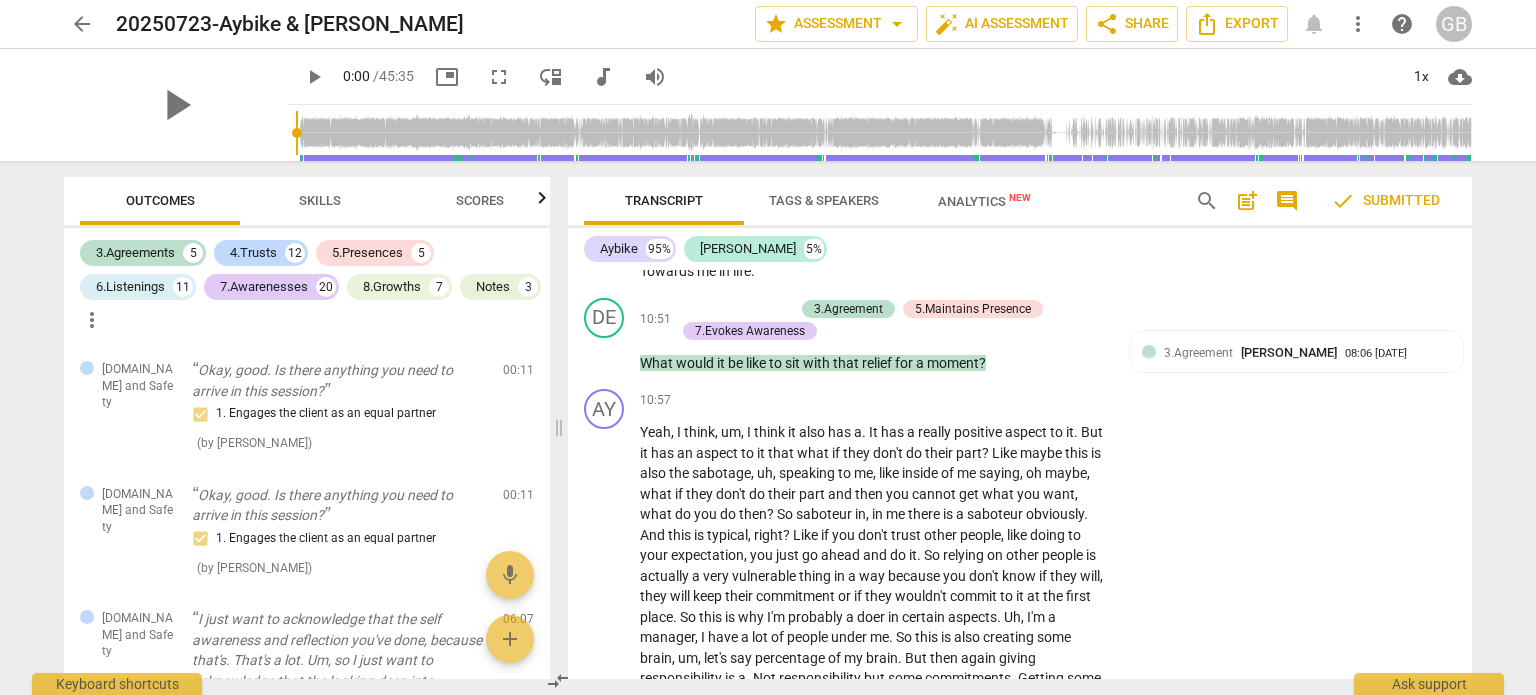 click on "Skills" at bounding box center [320, 200] 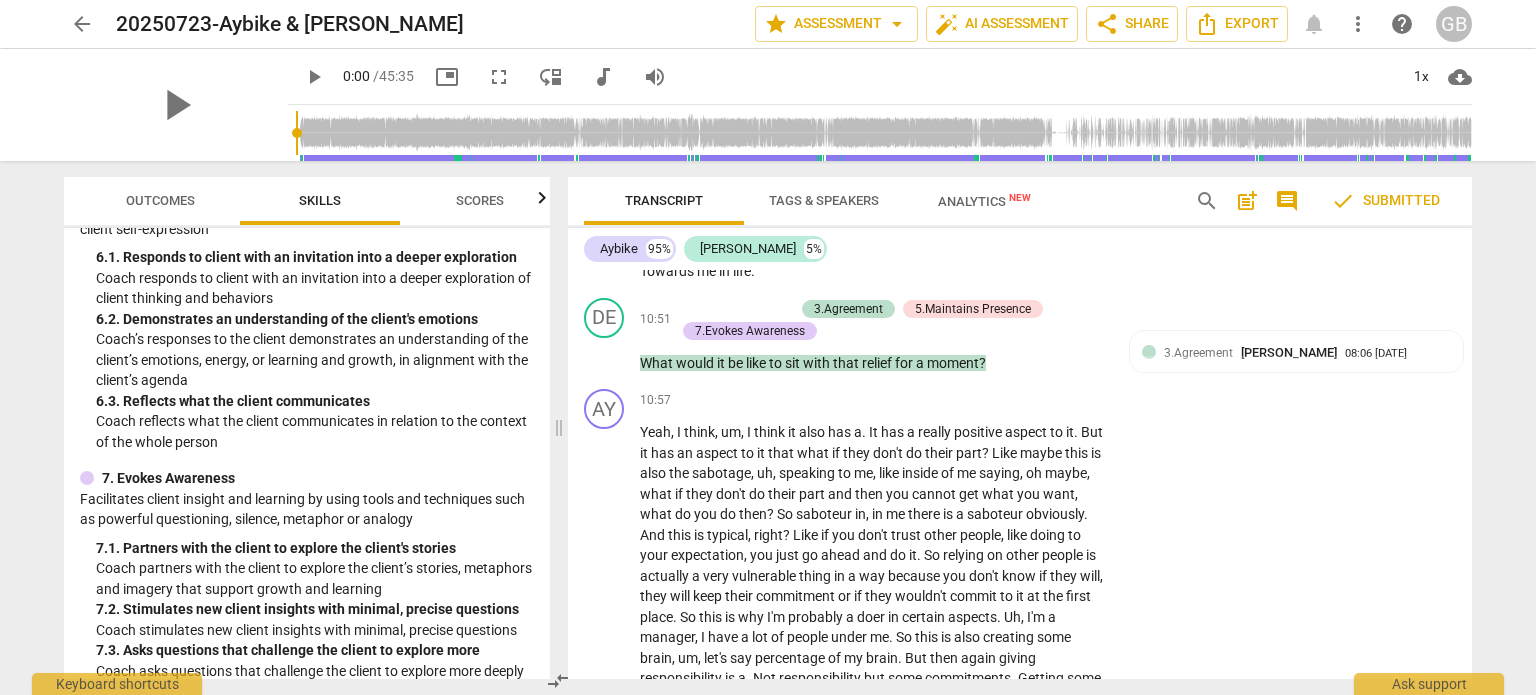 scroll, scrollTop: 1200, scrollLeft: 0, axis: vertical 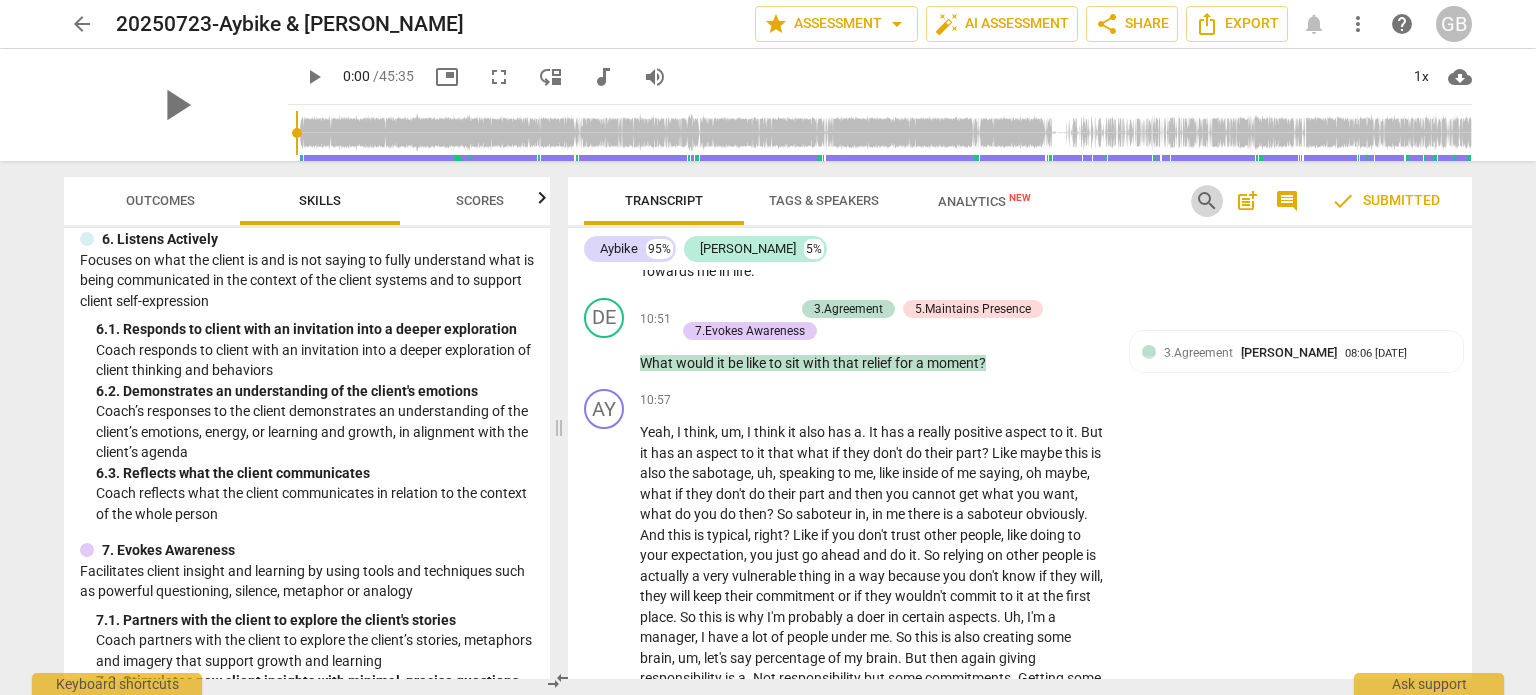 click on "search" at bounding box center [1207, 201] 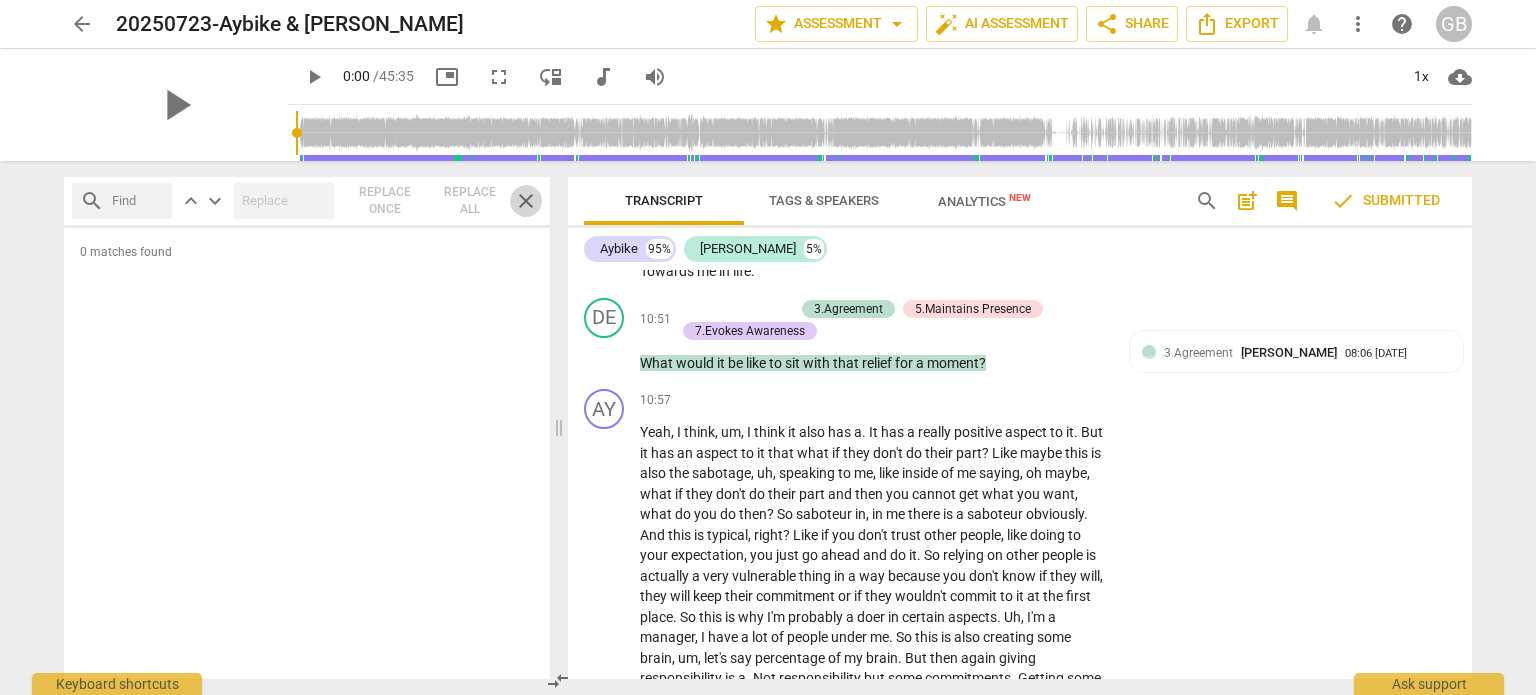 click on "close" at bounding box center (526, 201) 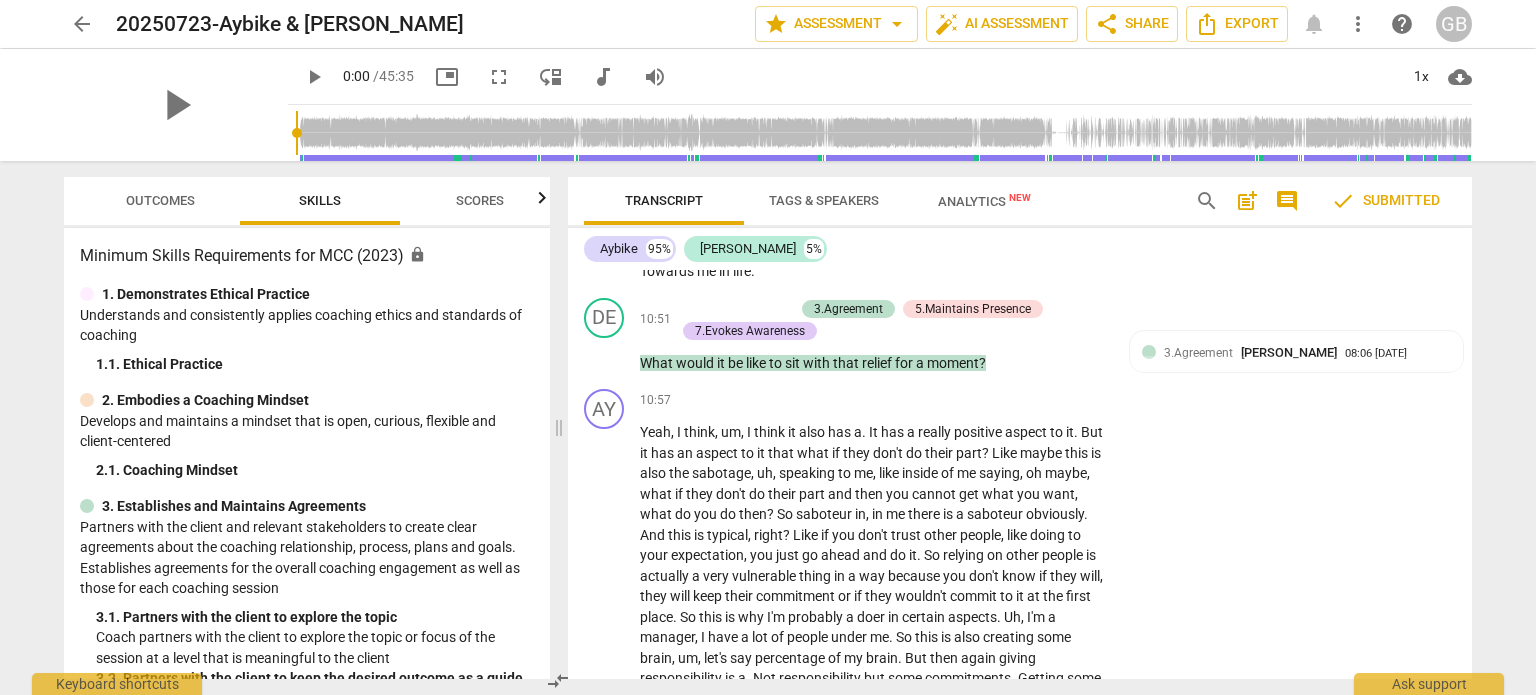 click on "AY play_arrow pause 09:28 + Add competency keyboard_arrow_right I   think   it's   going   to   give   me   a   little   bit   also   relief   that ,   um ,   because   sometimes   I .   The   reason   I   lose   sometimes   or   I   get   lack ,   uh ,   of   energy   is   probably   because   I'm   taking   too   much   on   myself   from   time   to   time .   Like ,   it's   not   only   at   work ,   probably   at   home   as   well .   I'm   taking   too   much   on   me .   So   first   of   all ,   I   think   like ,   even   like   drawing   something   or   listing   something   would   say ,   oh ,   hold   on   a   second .   Ah ,   it's   not   only   me .   I'm   also   a   high   achiever .   Right .   So   like ,   in   my   mind   I   have   actually   high   targets   and   high   expectations   in   all   aspects   of   life .   It's   not   only   at   work .   I   want   to   be   a   great   mother ,   great ,   you   know ,   wife   and   whatever .   Um ,   but   then   I   would     ," at bounding box center [1020, 111] 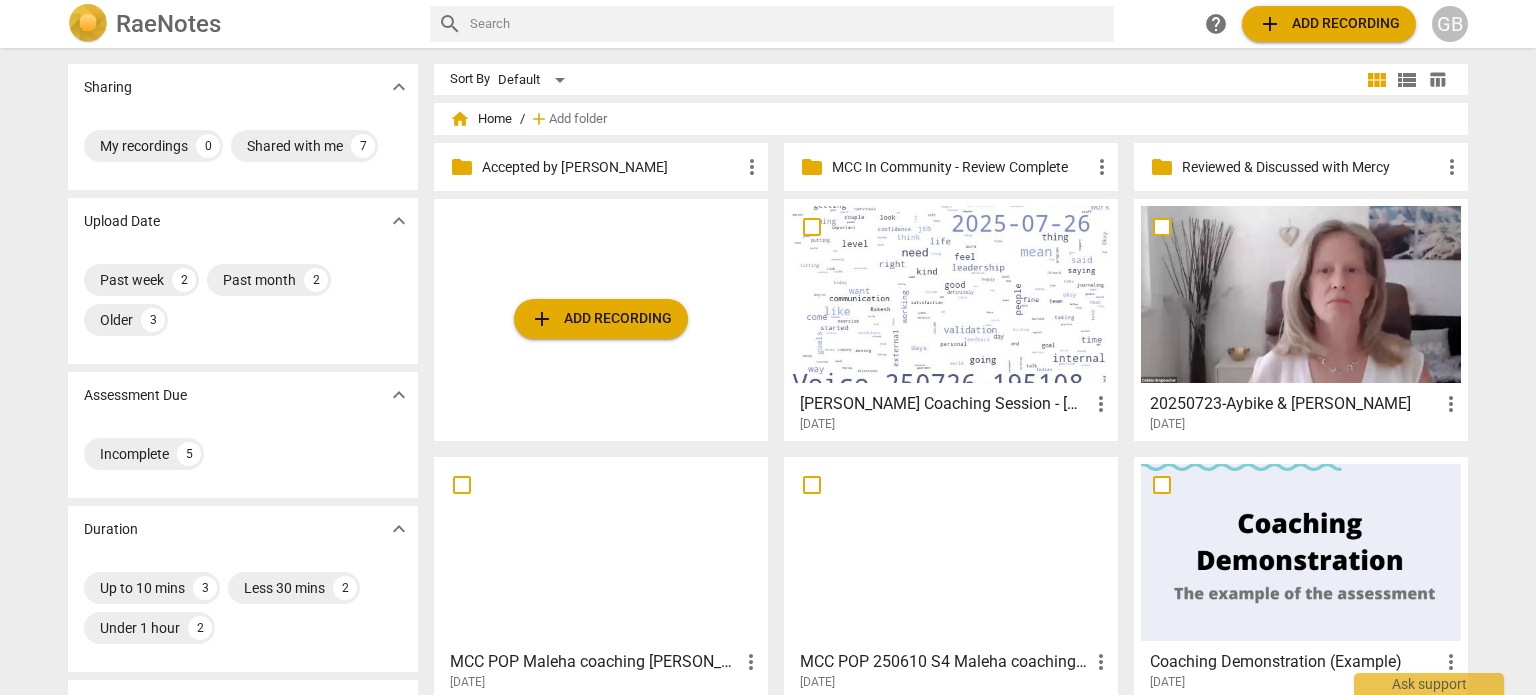 click at bounding box center (1162, 227) 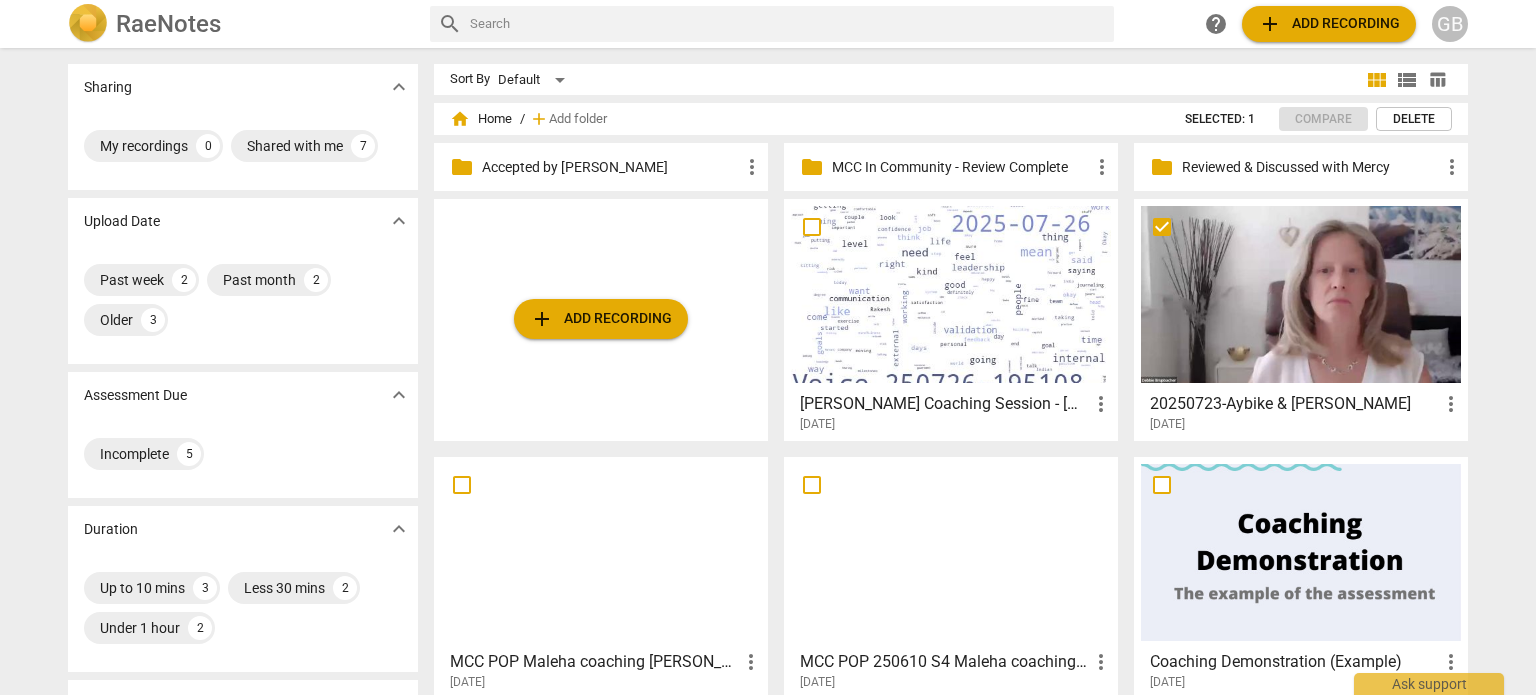 click on "more_vert" at bounding box center (1451, 404) 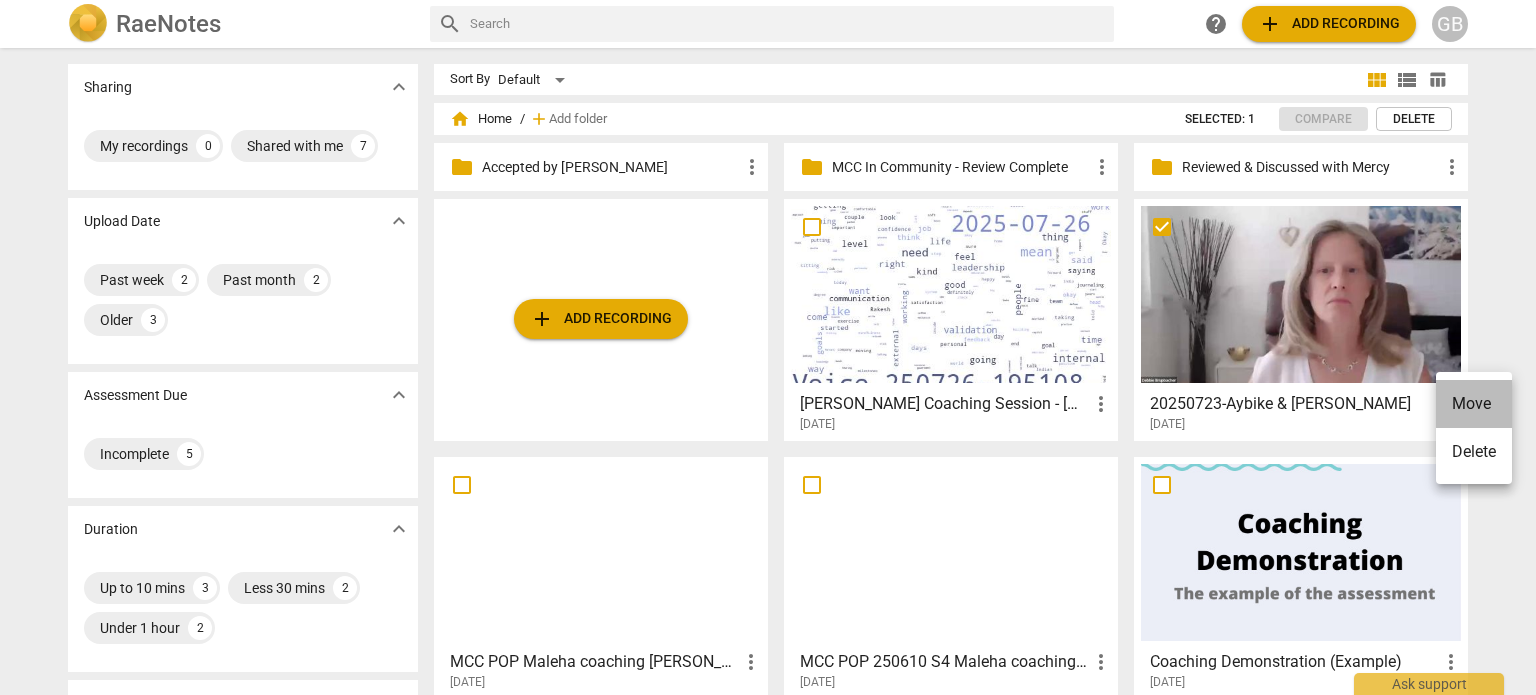 click on "Move" at bounding box center (1474, 404) 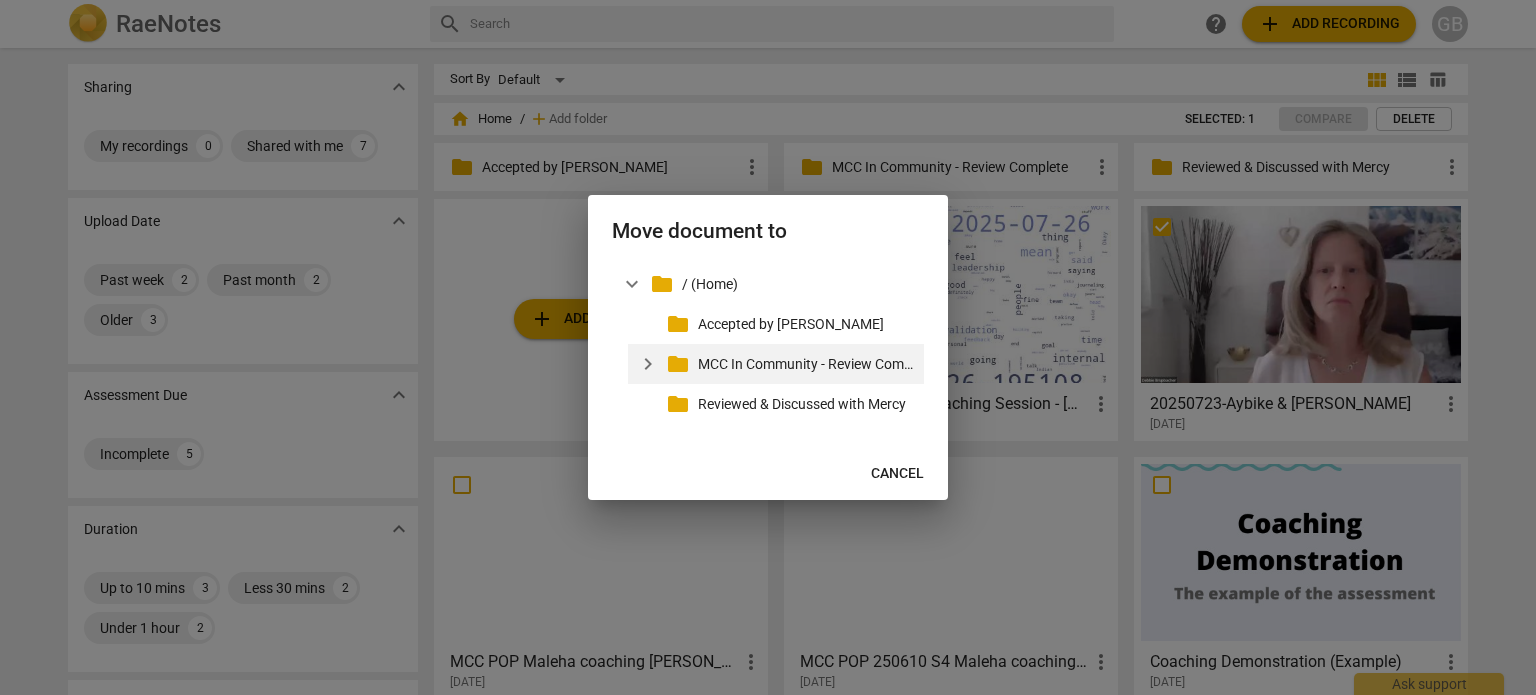 click on "expand_more" at bounding box center [648, 364] 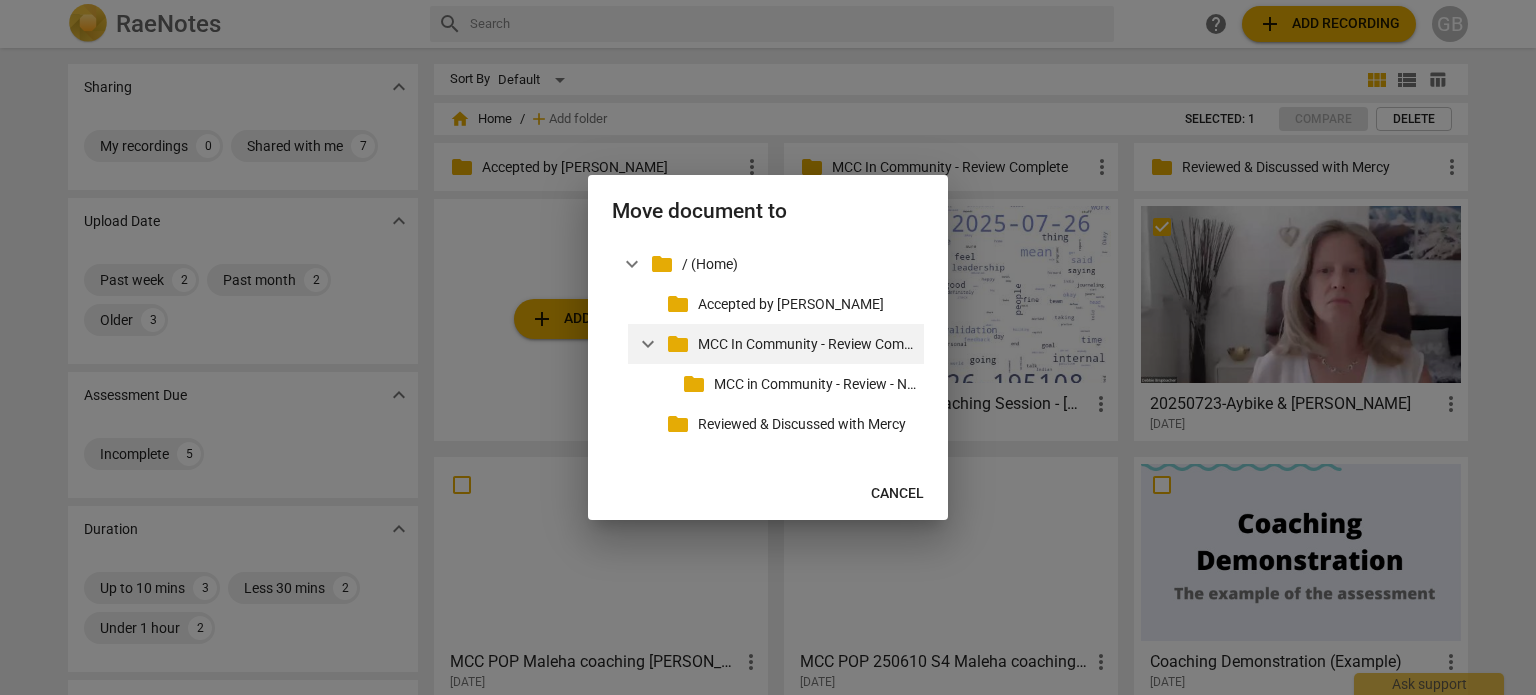 click on "MCC In Community - Review Complete" at bounding box center (807, 344) 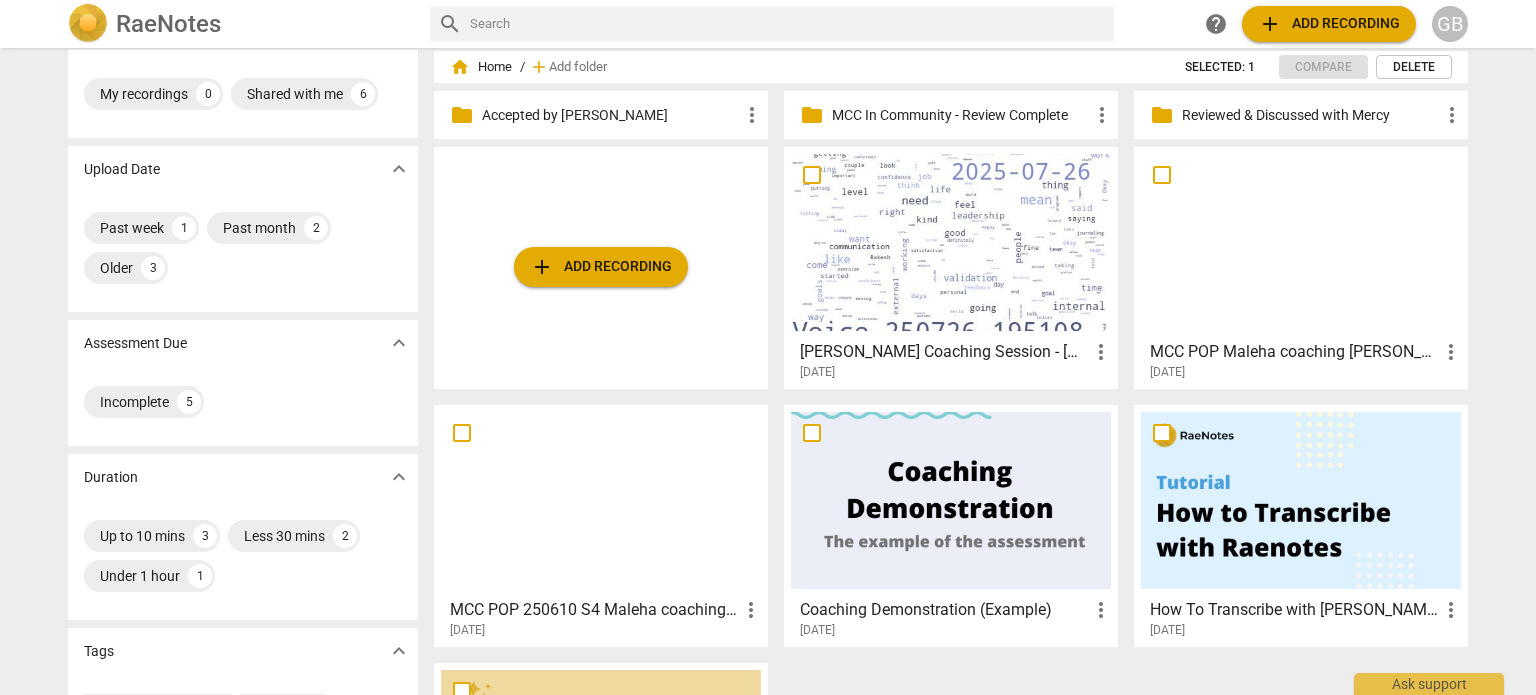 scroll, scrollTop: 0, scrollLeft: 0, axis: both 